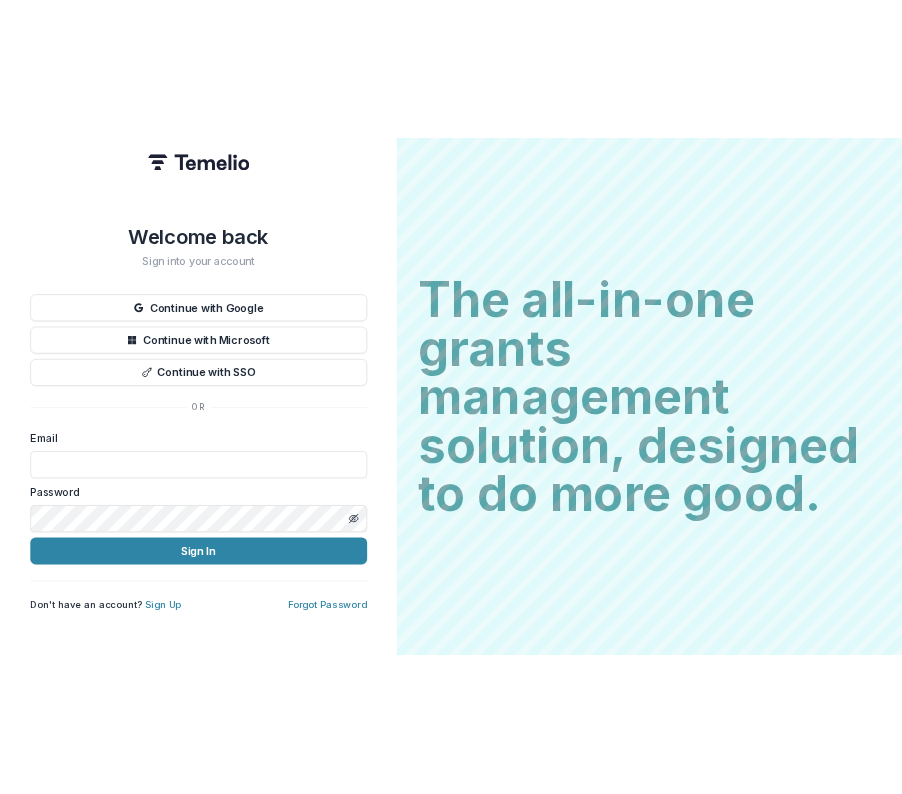 scroll, scrollTop: 0, scrollLeft: 0, axis: both 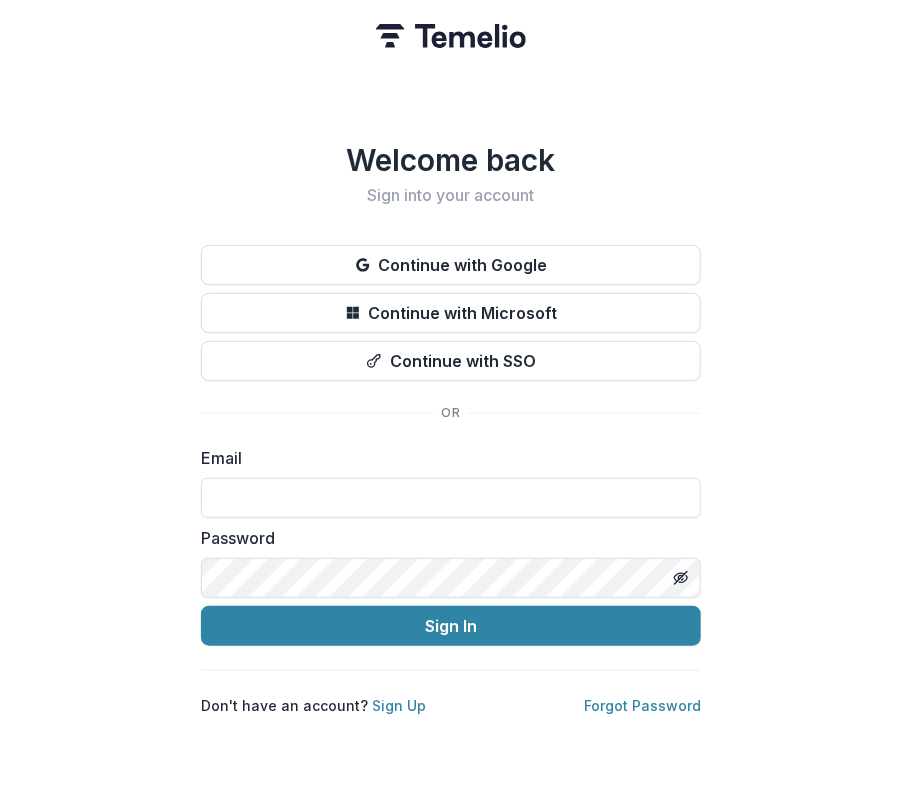 click on "Email" at bounding box center [445, 458] 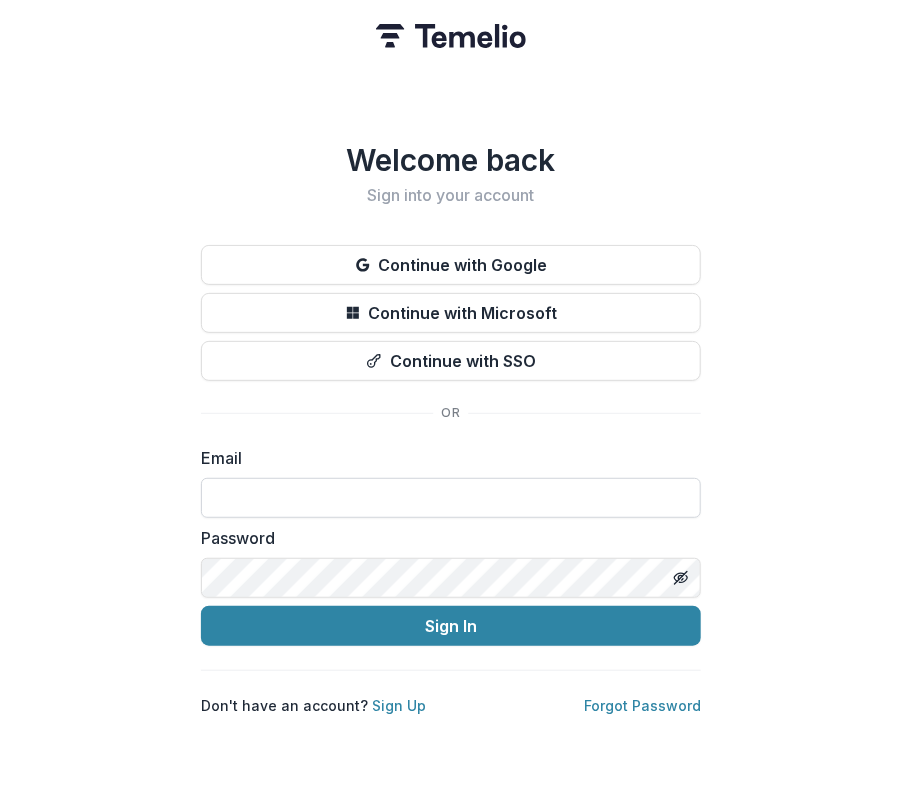 click at bounding box center (451, 498) 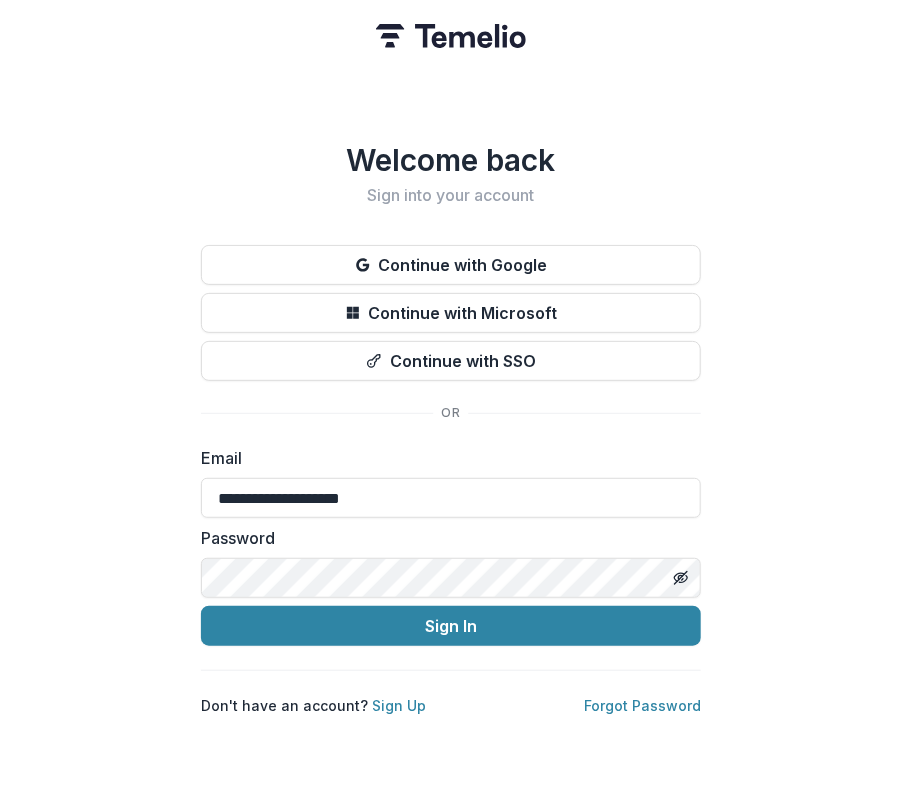 drag, startPoint x: 464, startPoint y: 493, endPoint x: -149, endPoint y: 449, distance: 614.5771 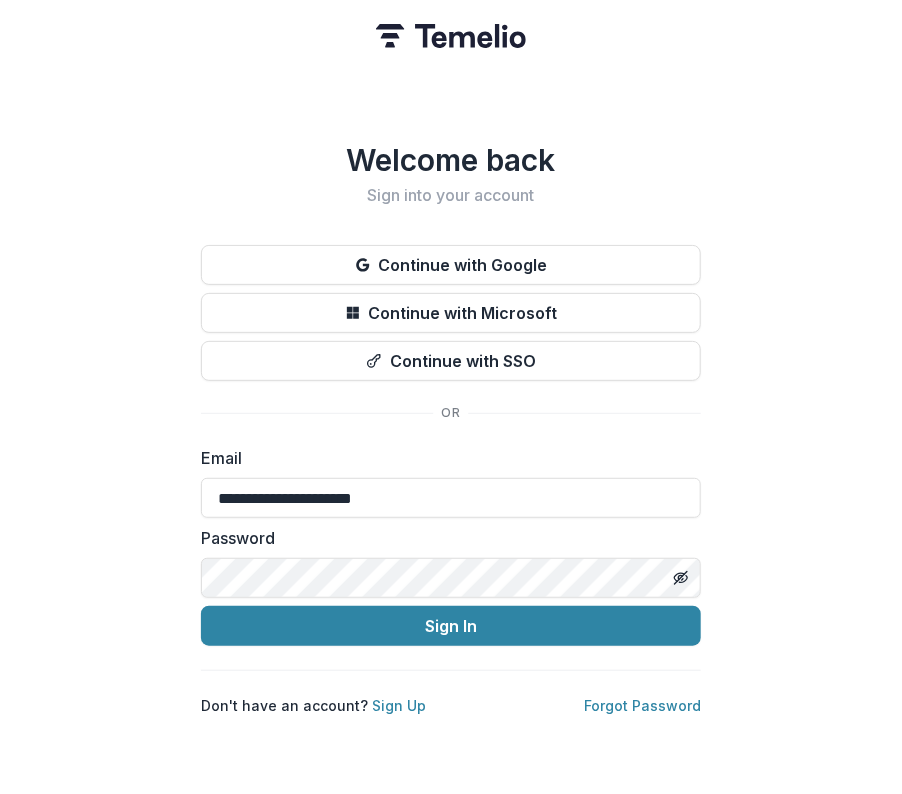 drag, startPoint x: 476, startPoint y: 489, endPoint x: 73, endPoint y: 465, distance: 403.71402 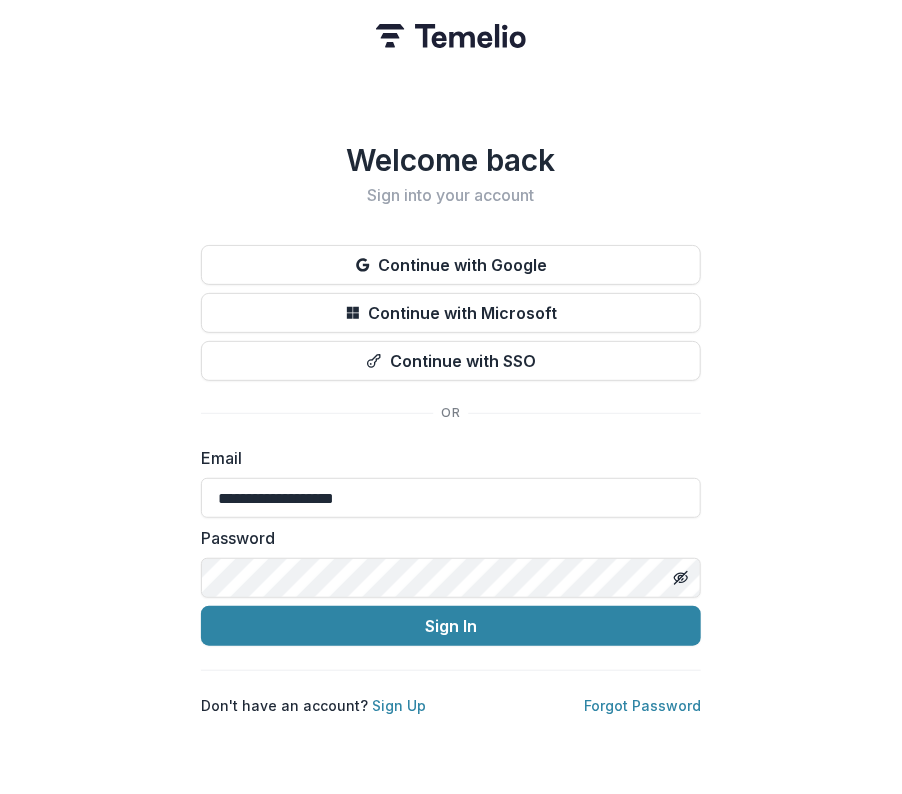 drag, startPoint x: 448, startPoint y: 482, endPoint x: -49, endPoint y: 449, distance: 498.09436 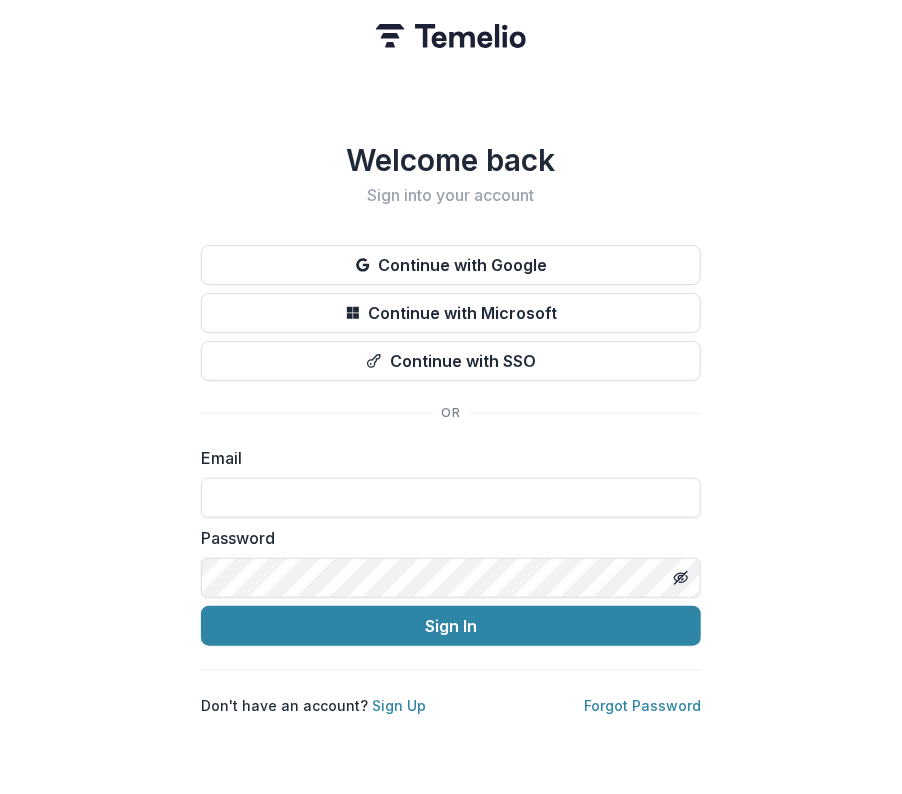 type 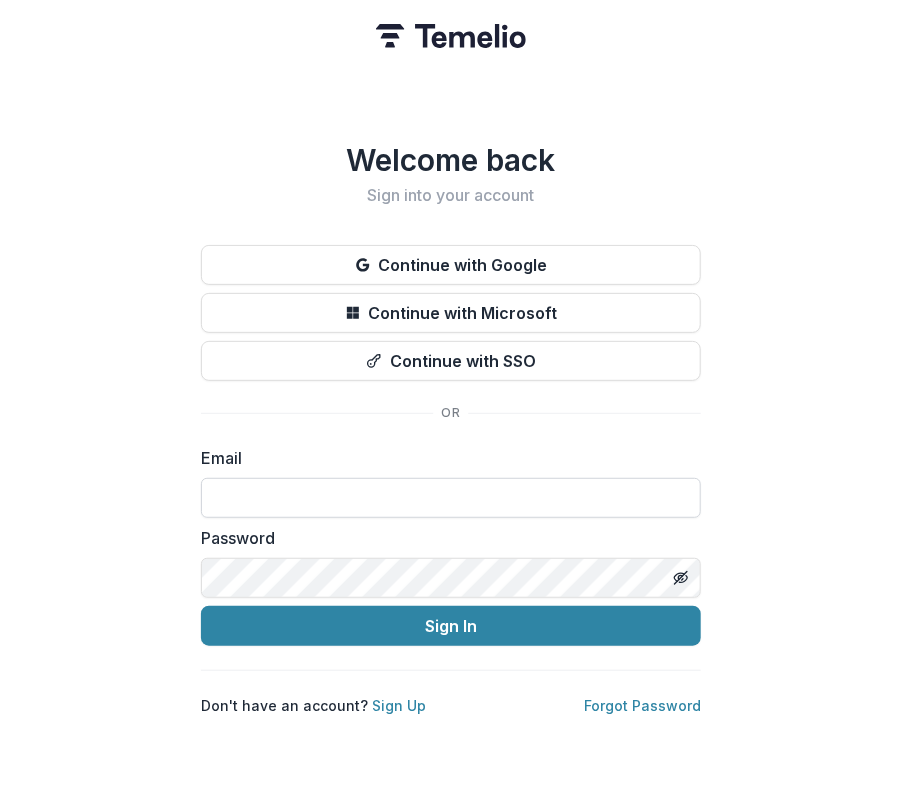 click at bounding box center [451, 498] 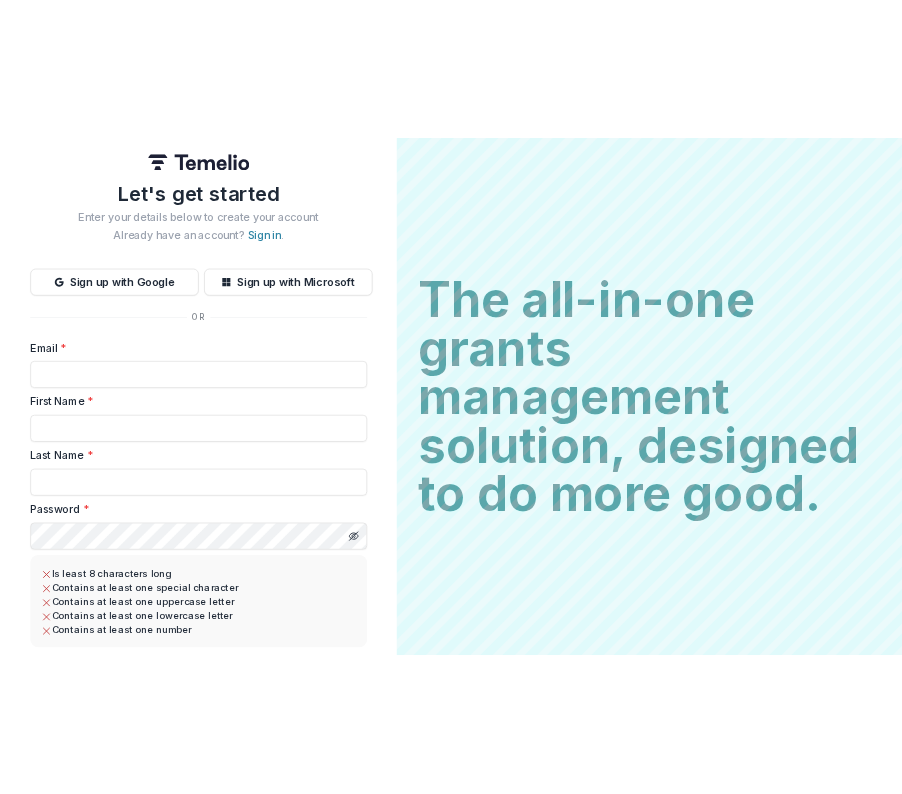 scroll, scrollTop: 0, scrollLeft: 0, axis: both 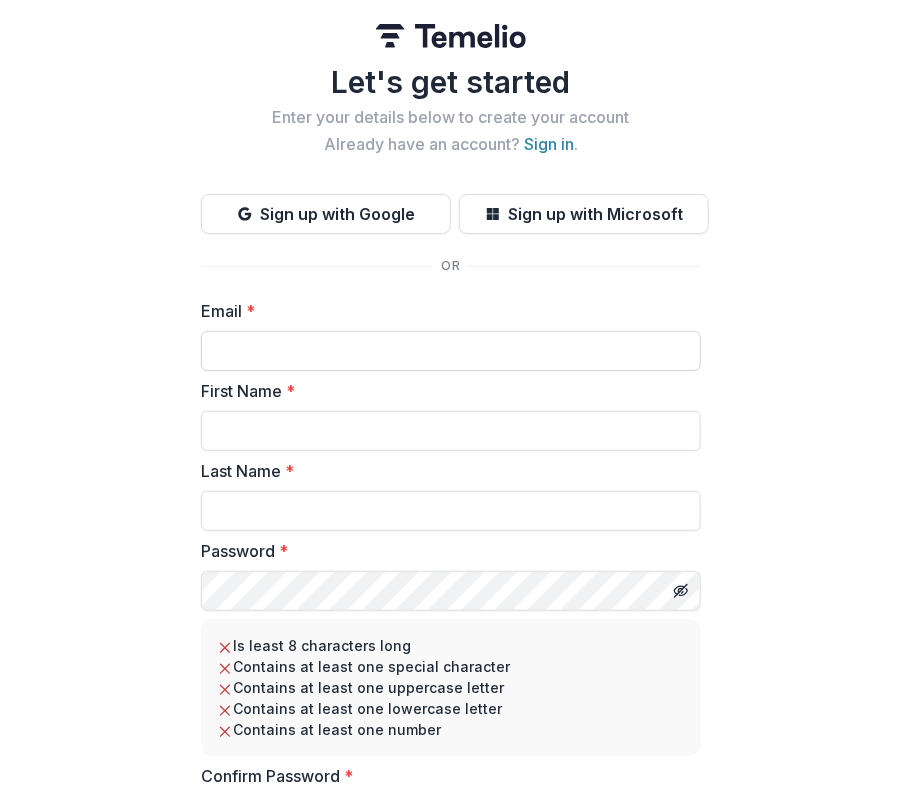click on "Email *" at bounding box center (451, 351) 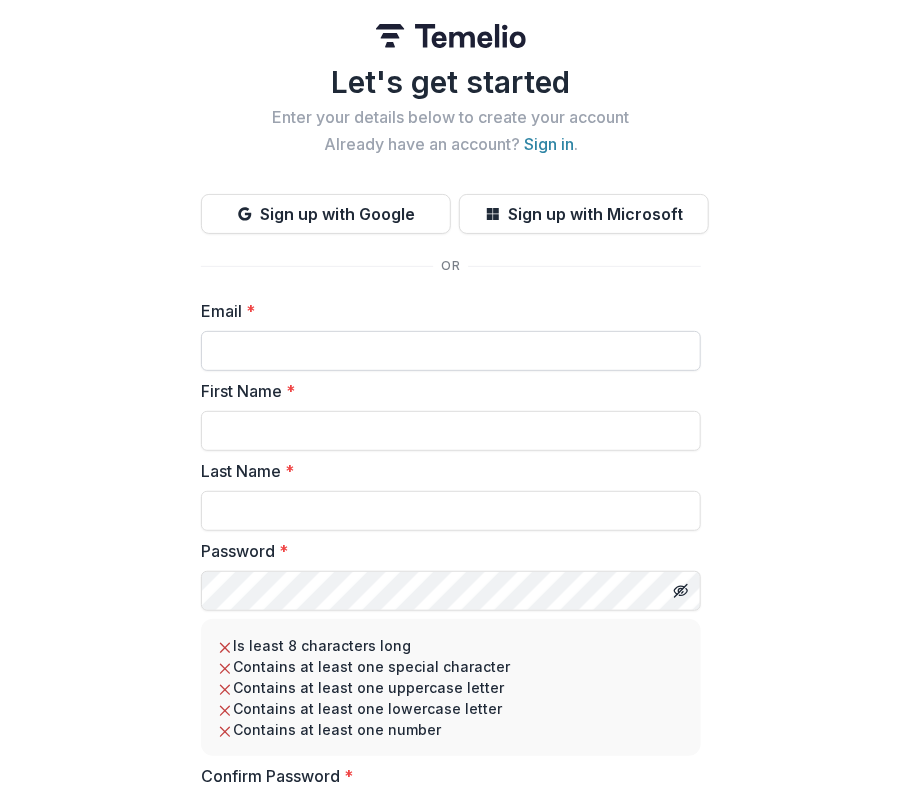 type on "**********" 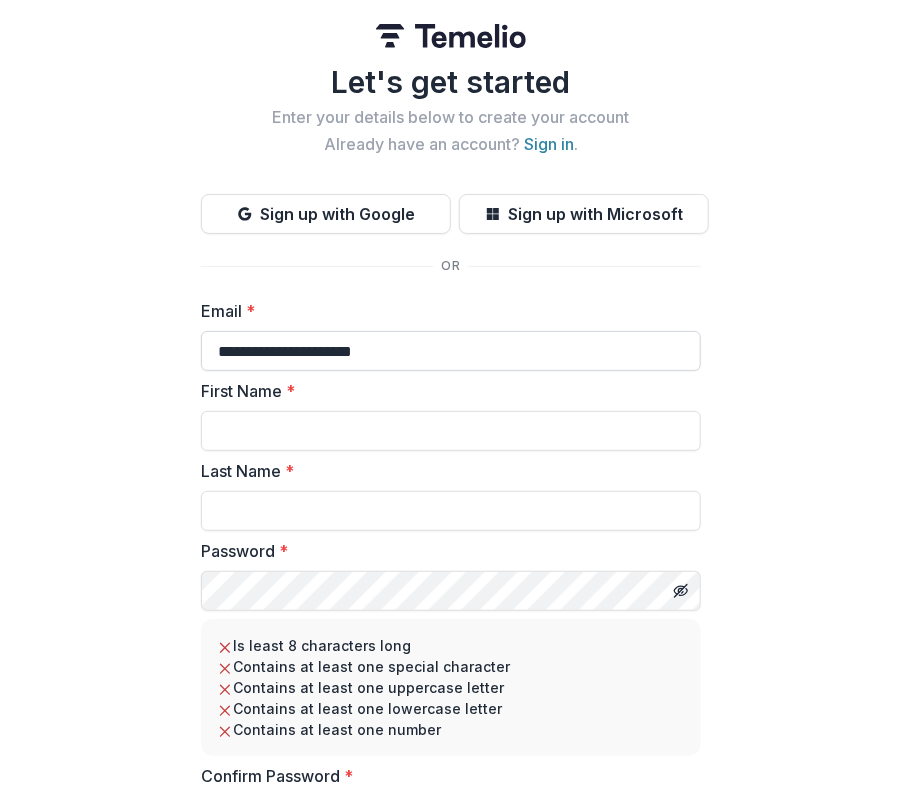 type on "*****" 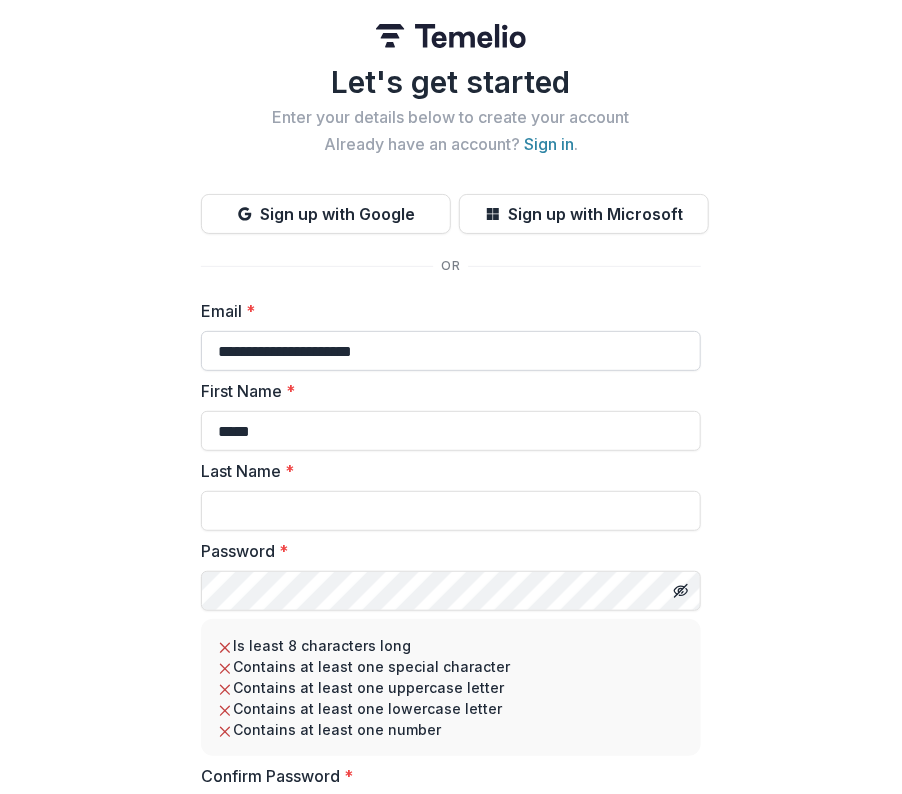 type on "*******" 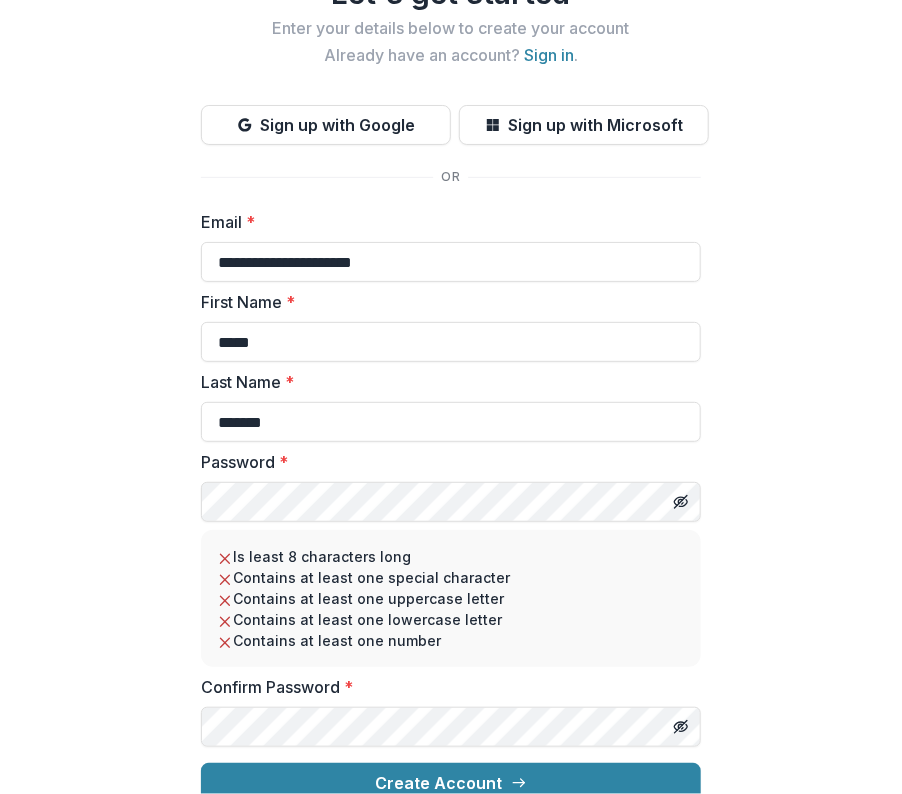 scroll, scrollTop: 113, scrollLeft: 0, axis: vertical 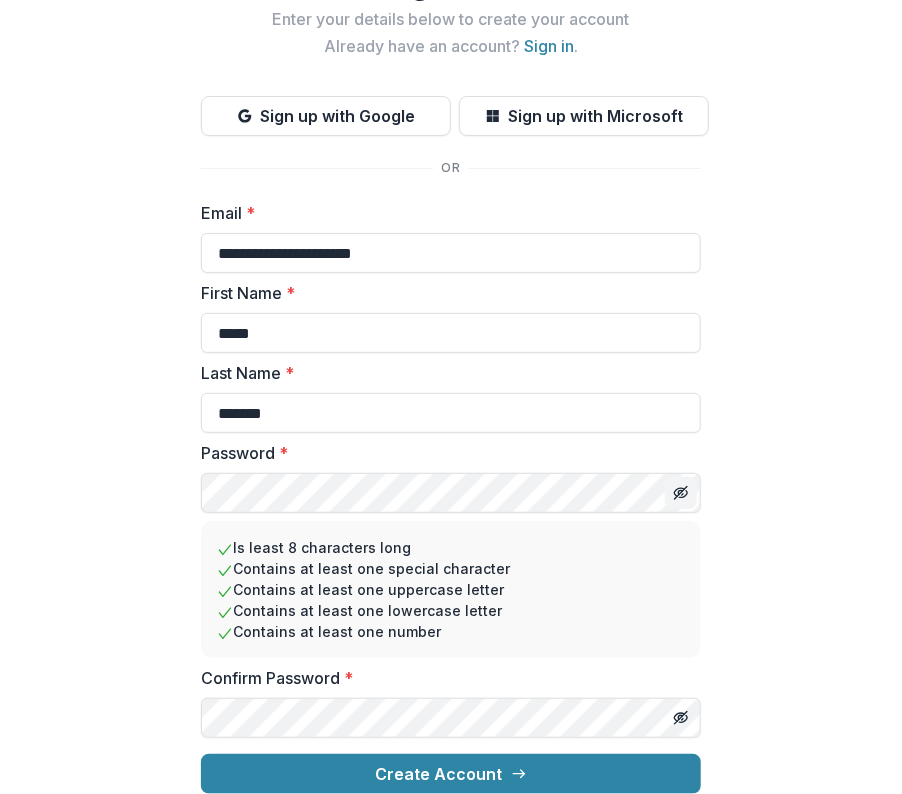 click 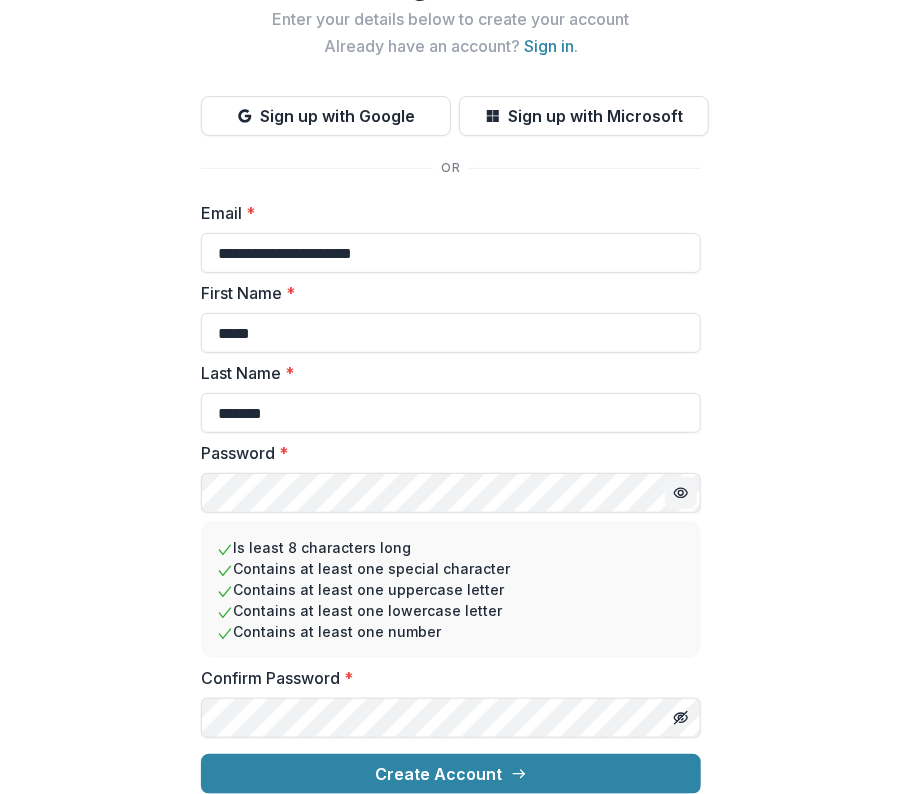 click on "**********" at bounding box center [451, 397] 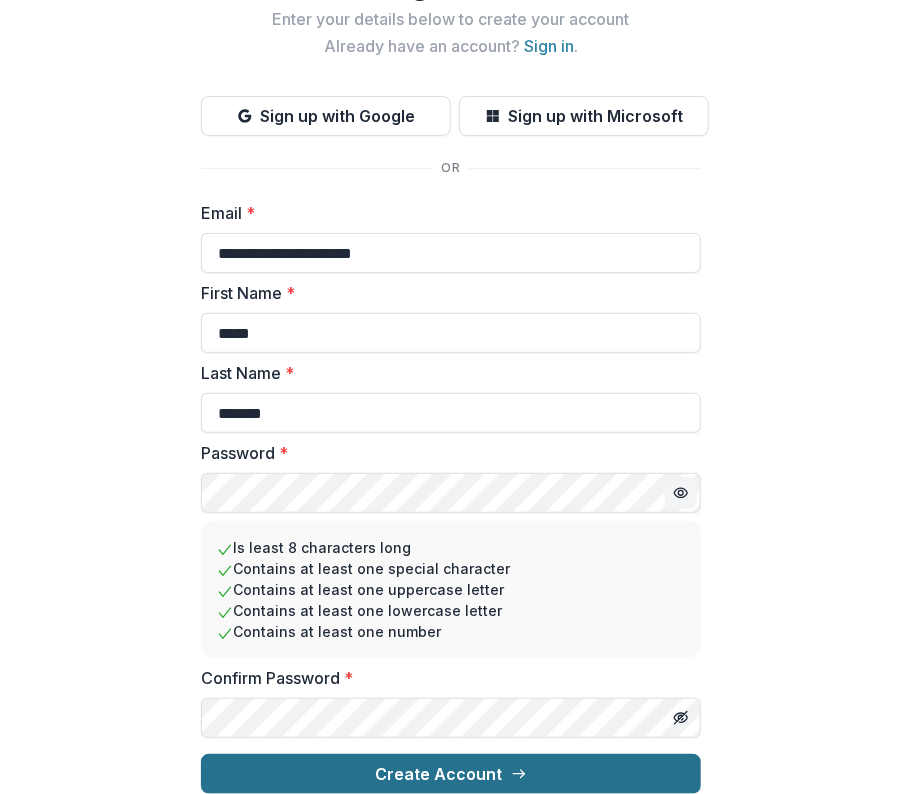 click on "Create Account" at bounding box center [451, 774] 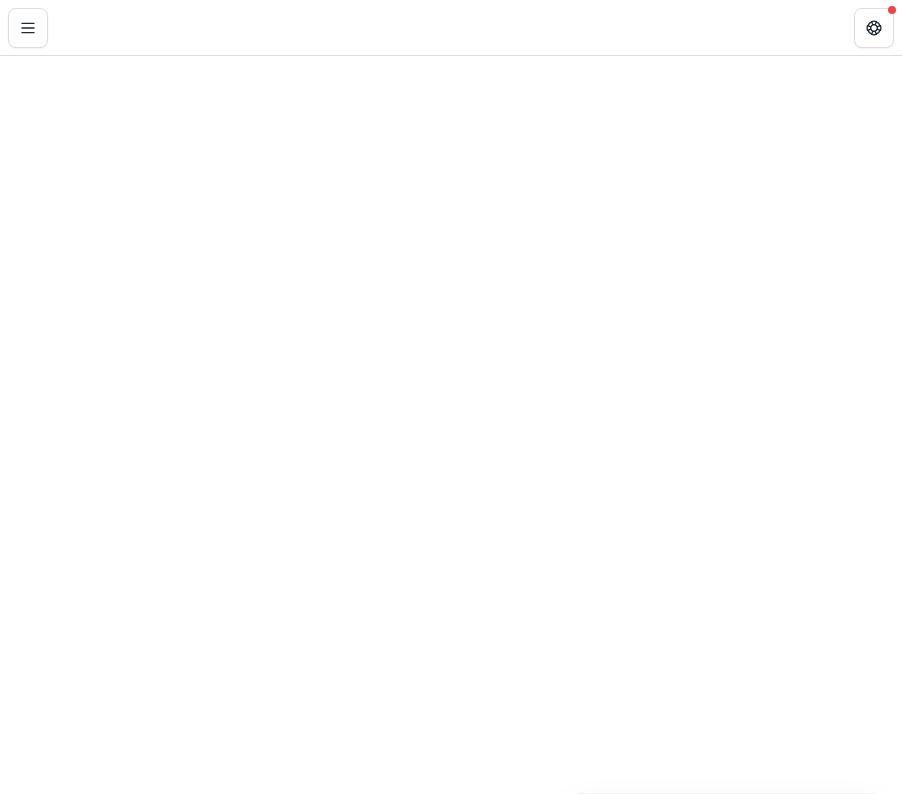 scroll, scrollTop: 0, scrollLeft: 0, axis: both 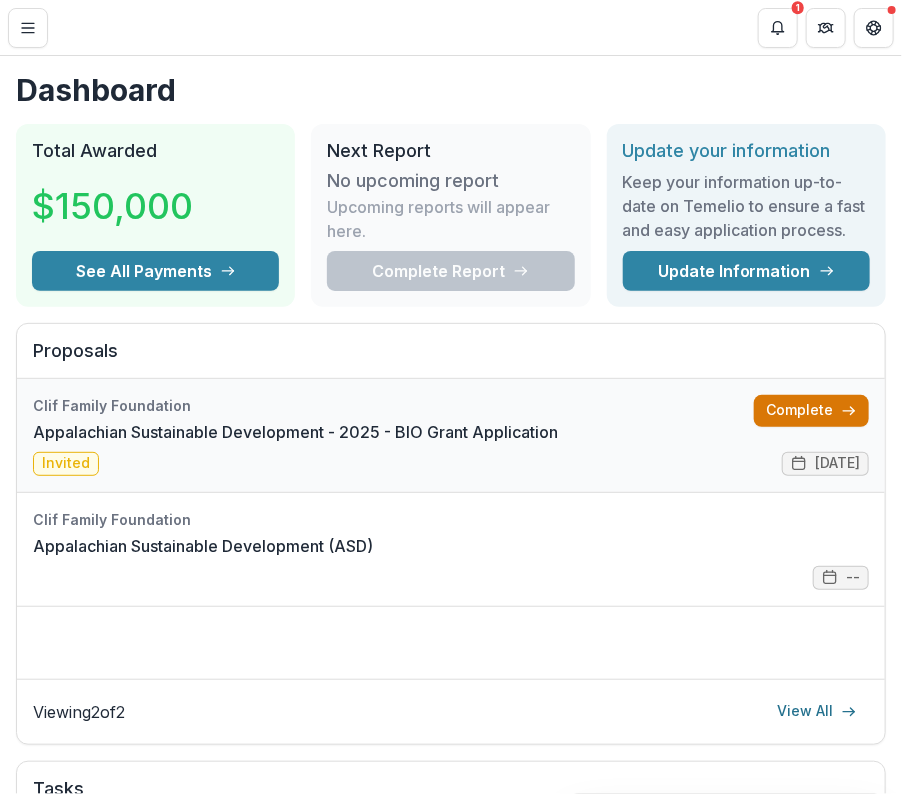 click on "Complete" at bounding box center (811, 411) 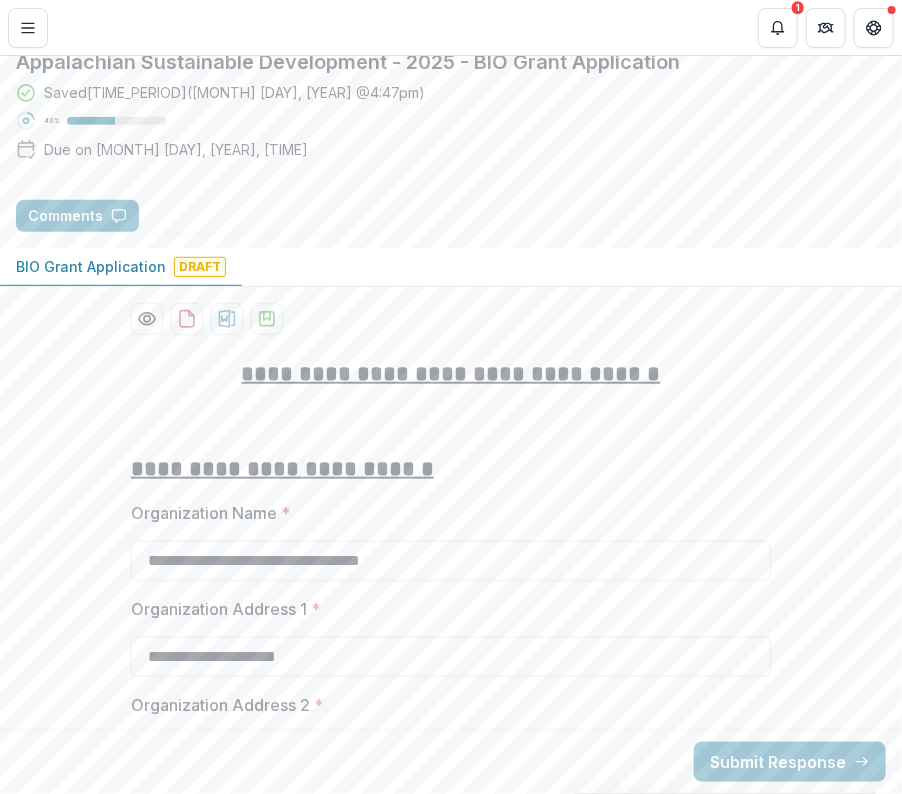 scroll, scrollTop: 600, scrollLeft: 0, axis: vertical 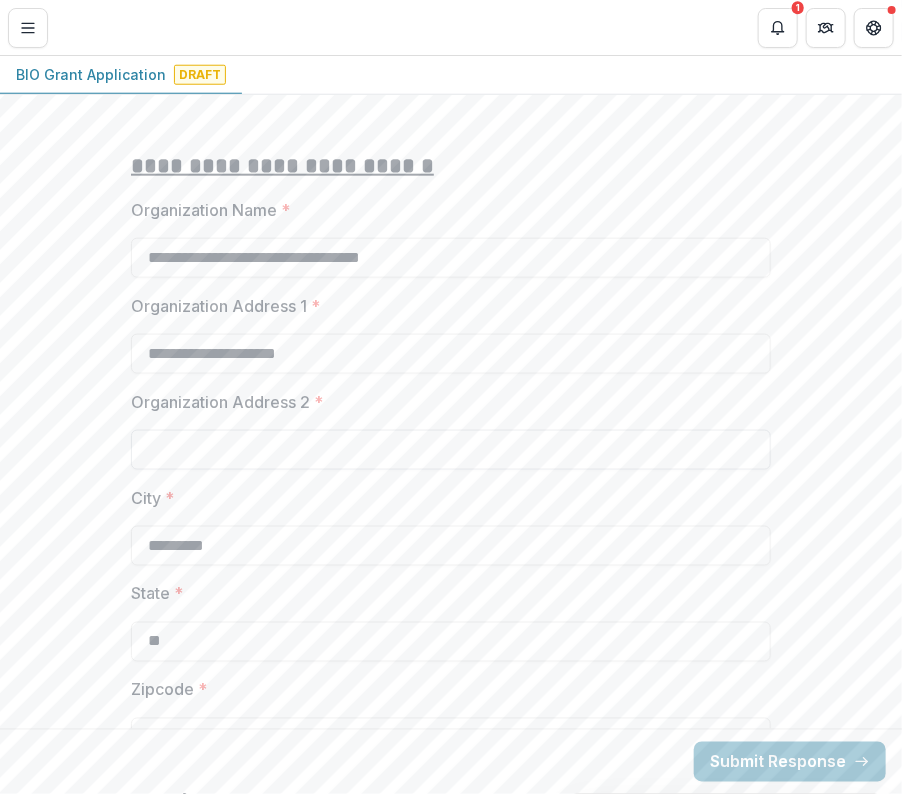 click on "Organization Address 2 *" at bounding box center (451, 450) 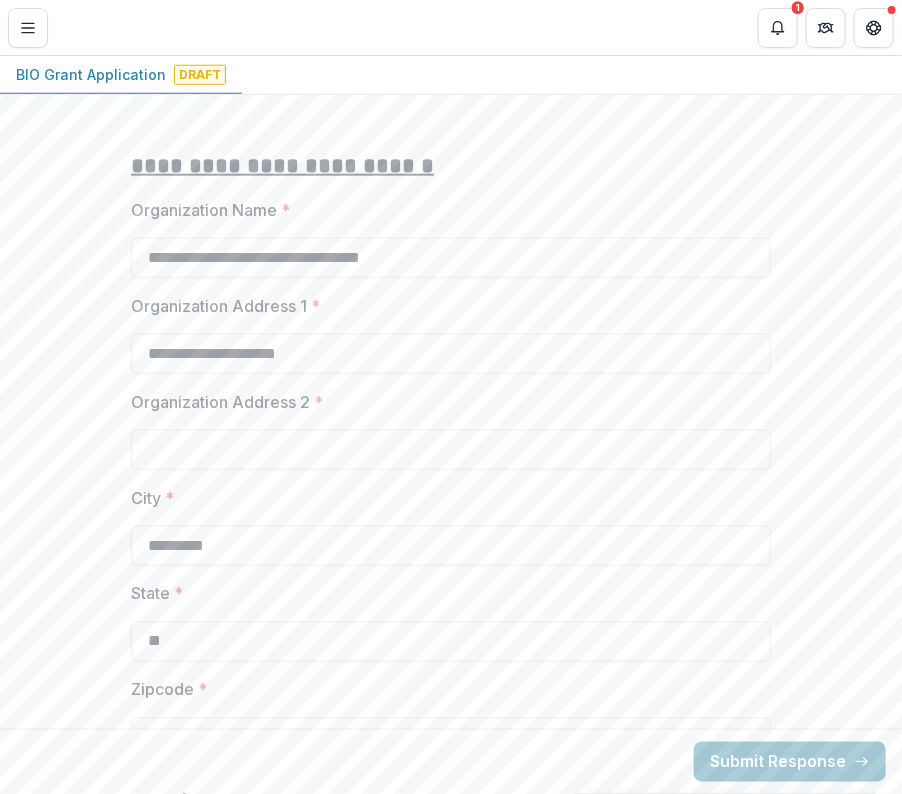 click on "**********" at bounding box center [451, 2496] 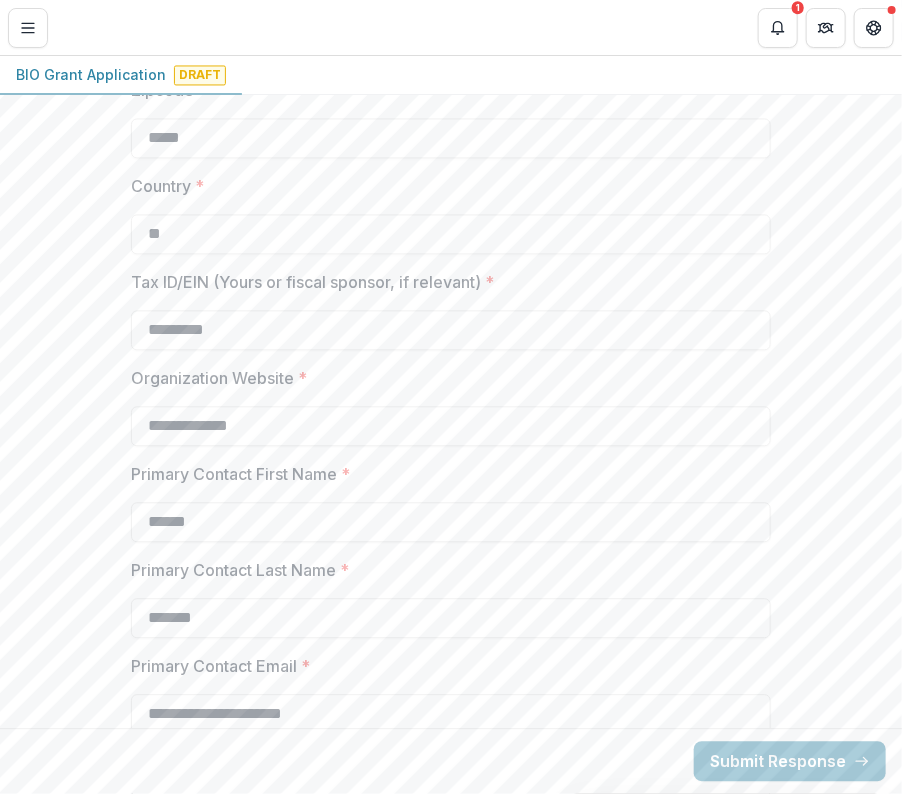 scroll, scrollTop: 1500, scrollLeft: 0, axis: vertical 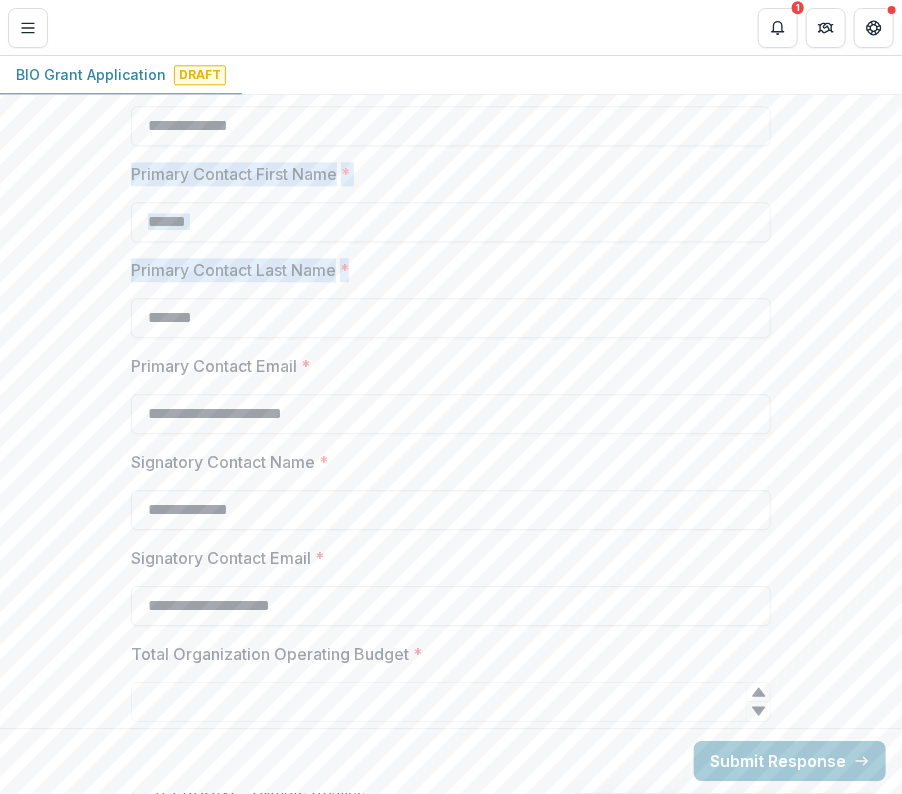 drag, startPoint x: 116, startPoint y: 162, endPoint x: 128, endPoint y: 342, distance: 180.39955 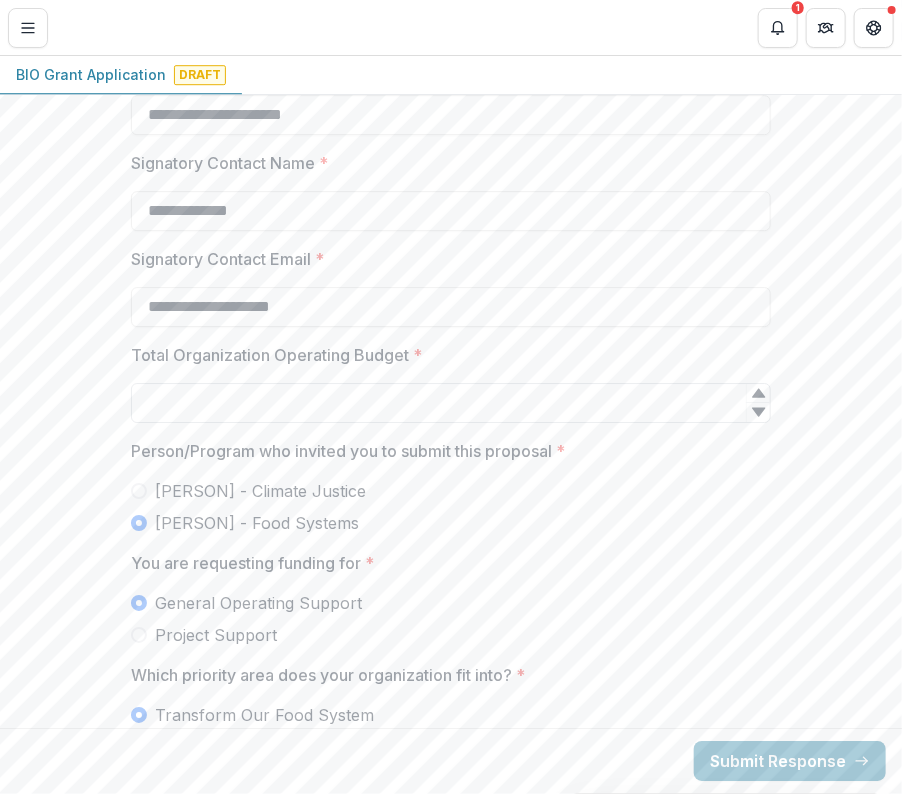 scroll, scrollTop: 1800, scrollLeft: 0, axis: vertical 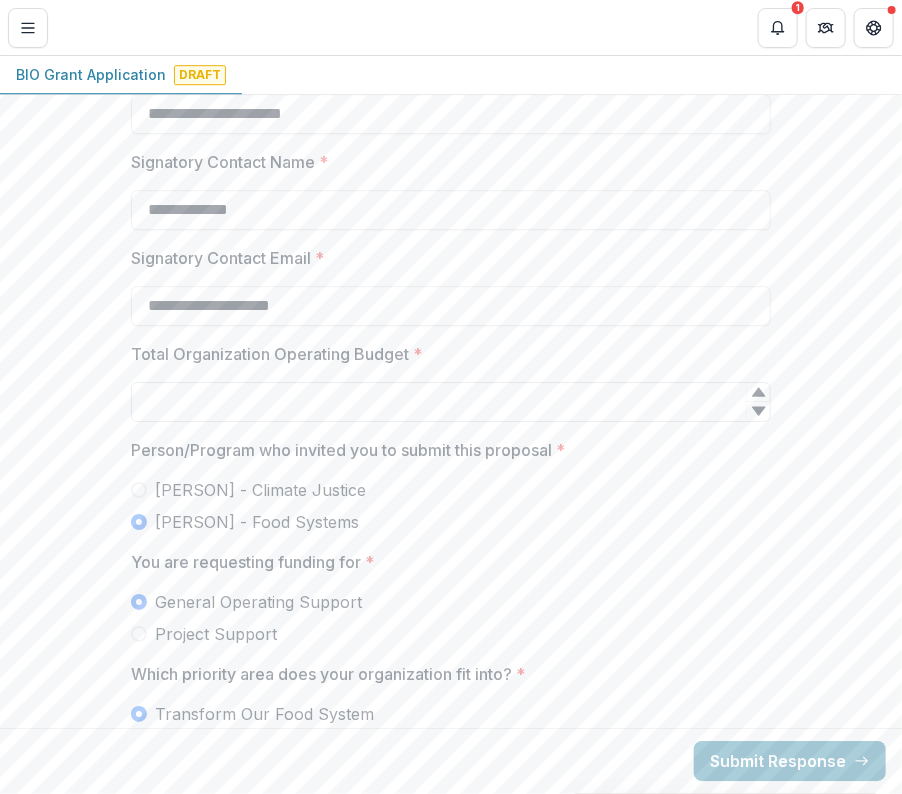 click on "Total Organization Operating Budget *" at bounding box center [451, 402] 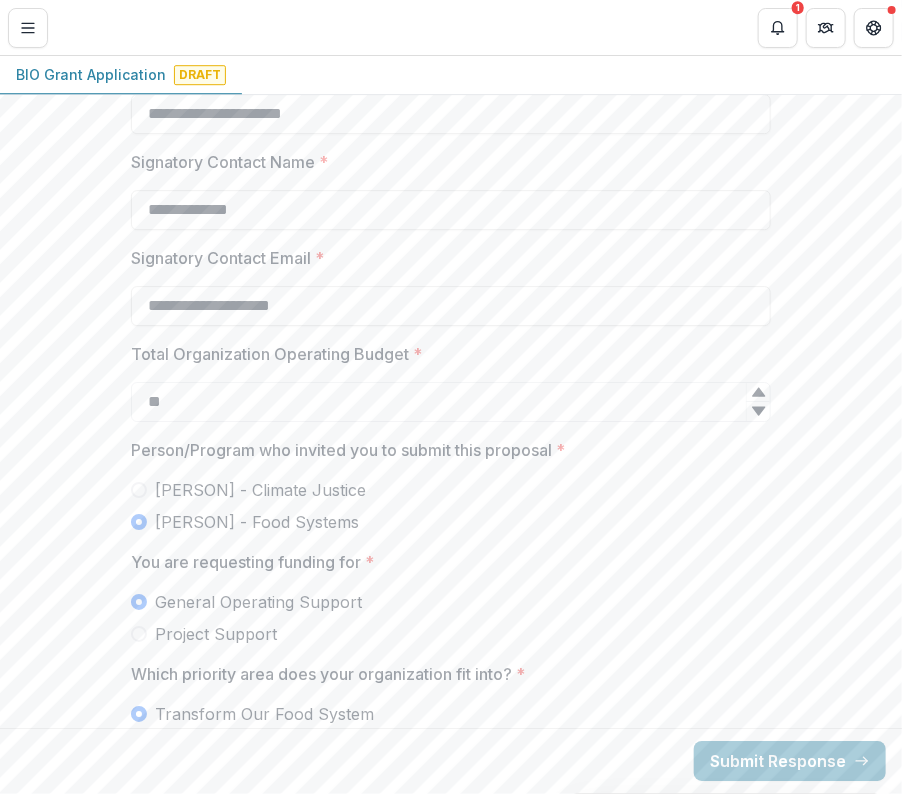 click 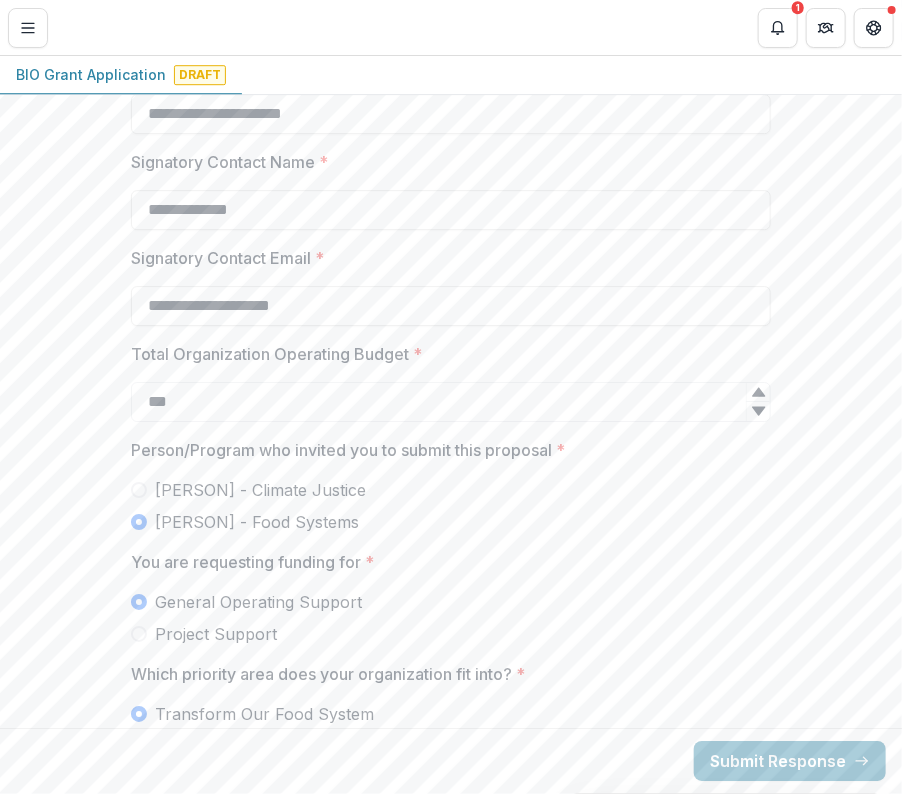 type on "***" 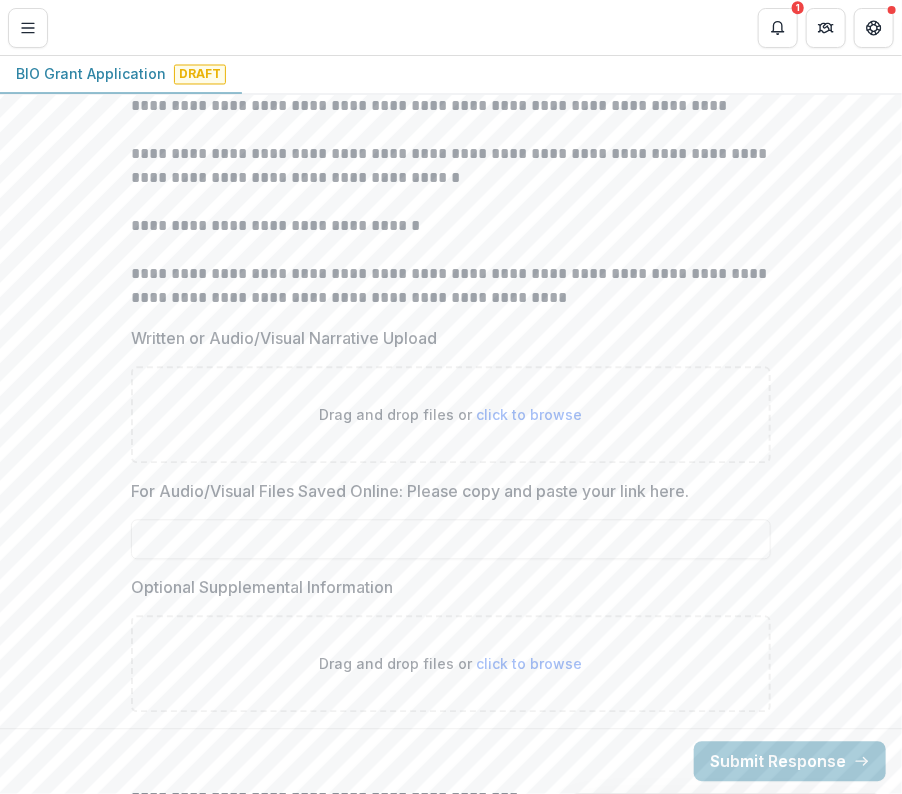 scroll, scrollTop: 3300, scrollLeft: 0, axis: vertical 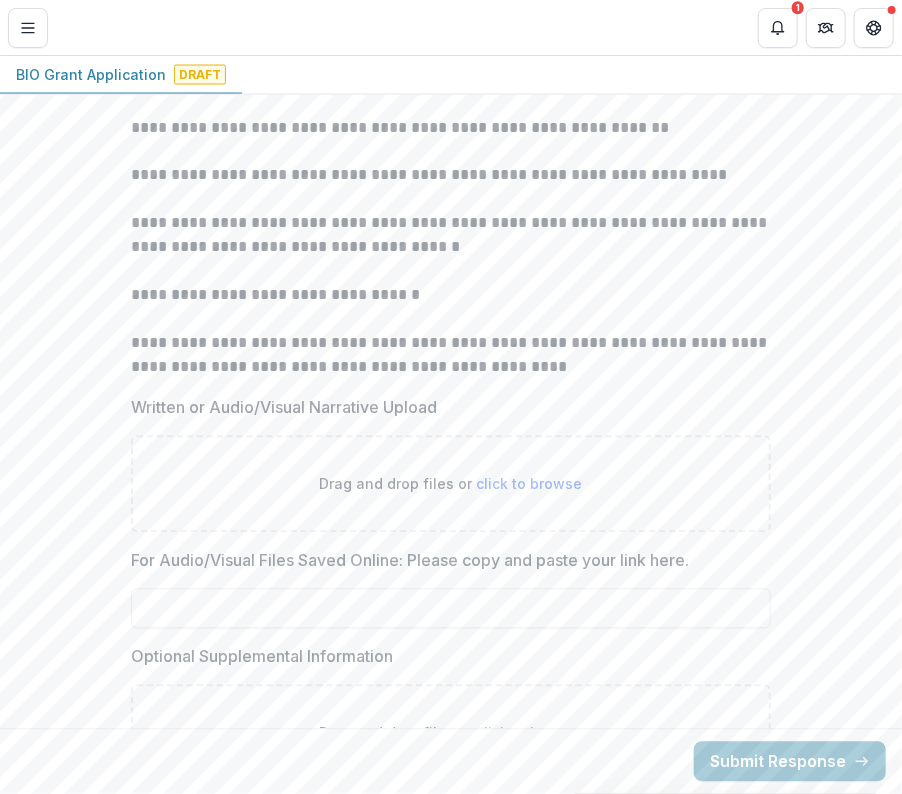 type 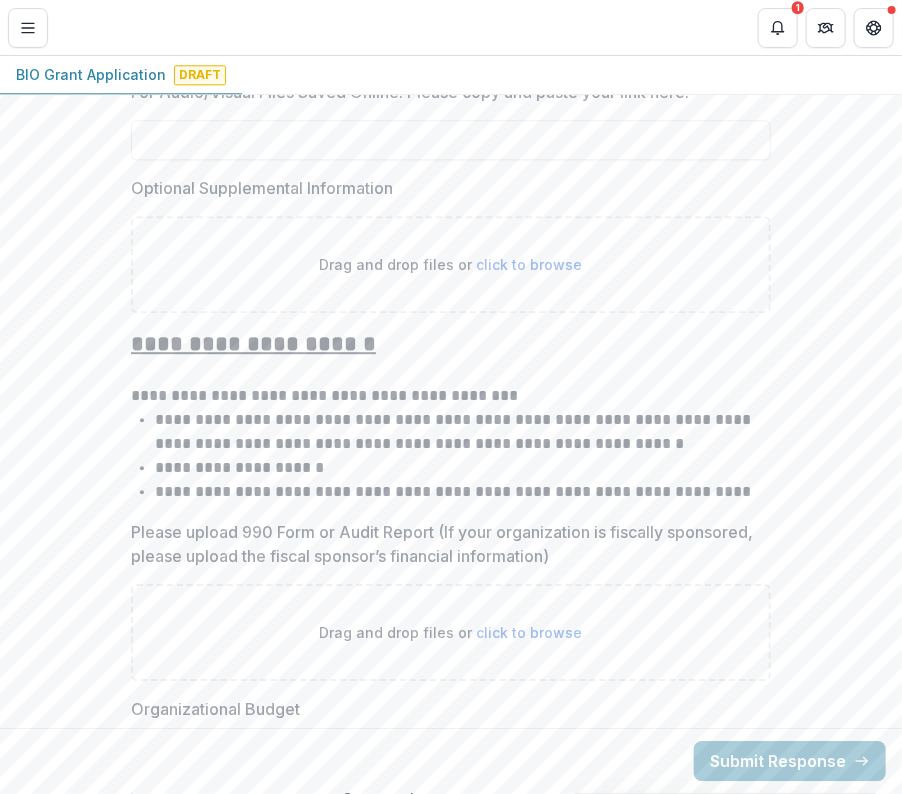 scroll, scrollTop: 3900, scrollLeft: 0, axis: vertical 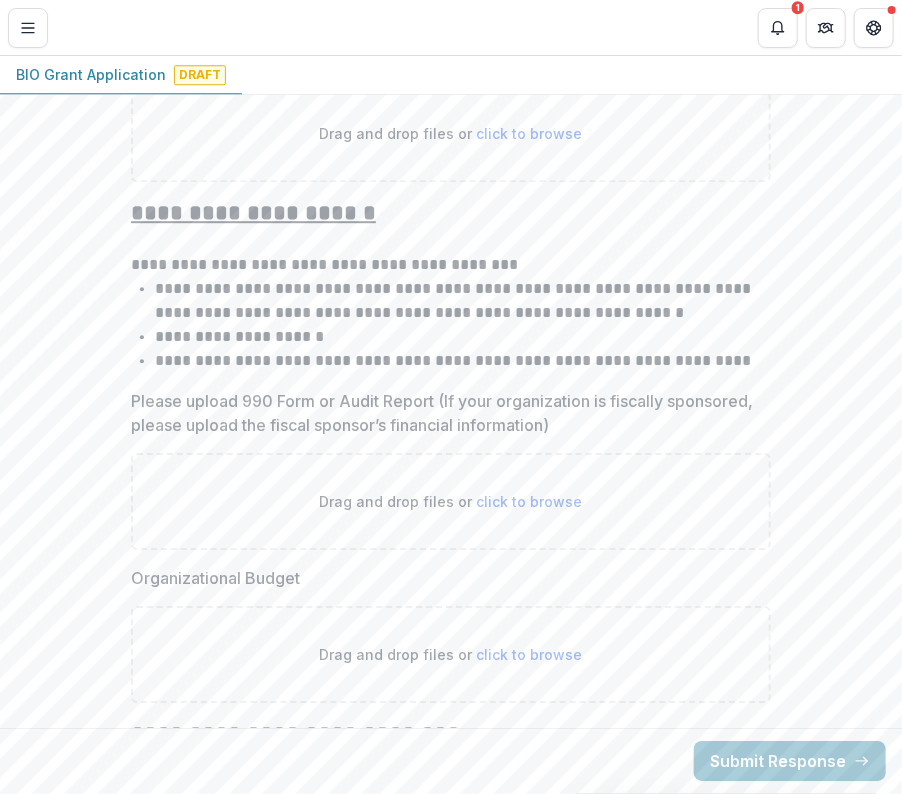 click on "click to browse" at bounding box center [530, 501] 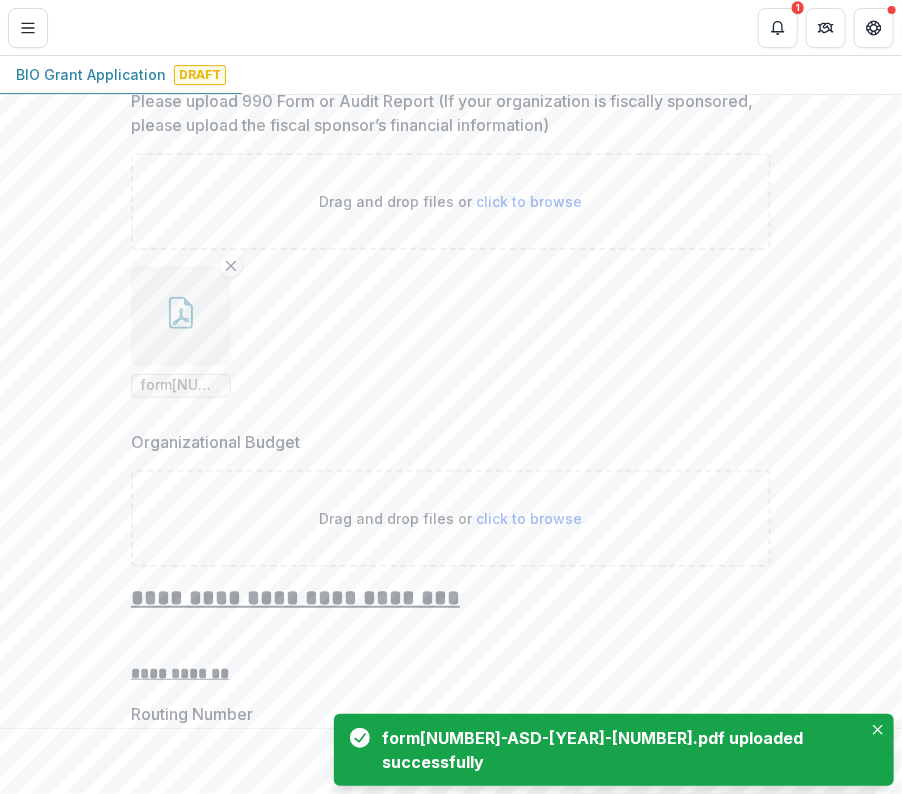 scroll, scrollTop: 4500, scrollLeft: 0, axis: vertical 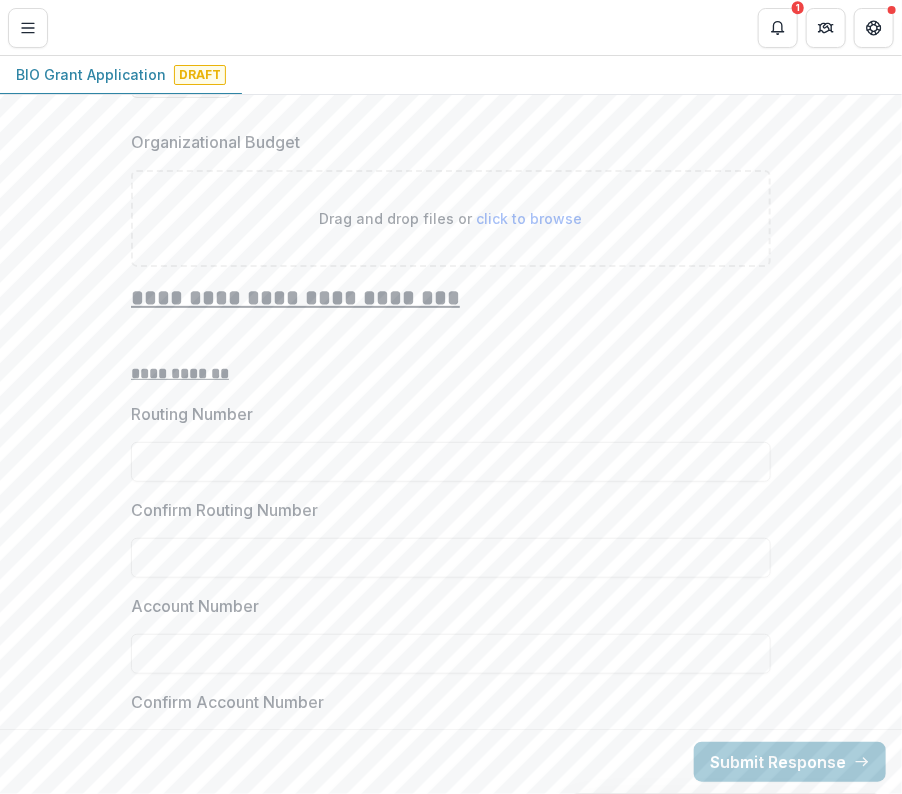 click on "click to browse" at bounding box center [530, 218] 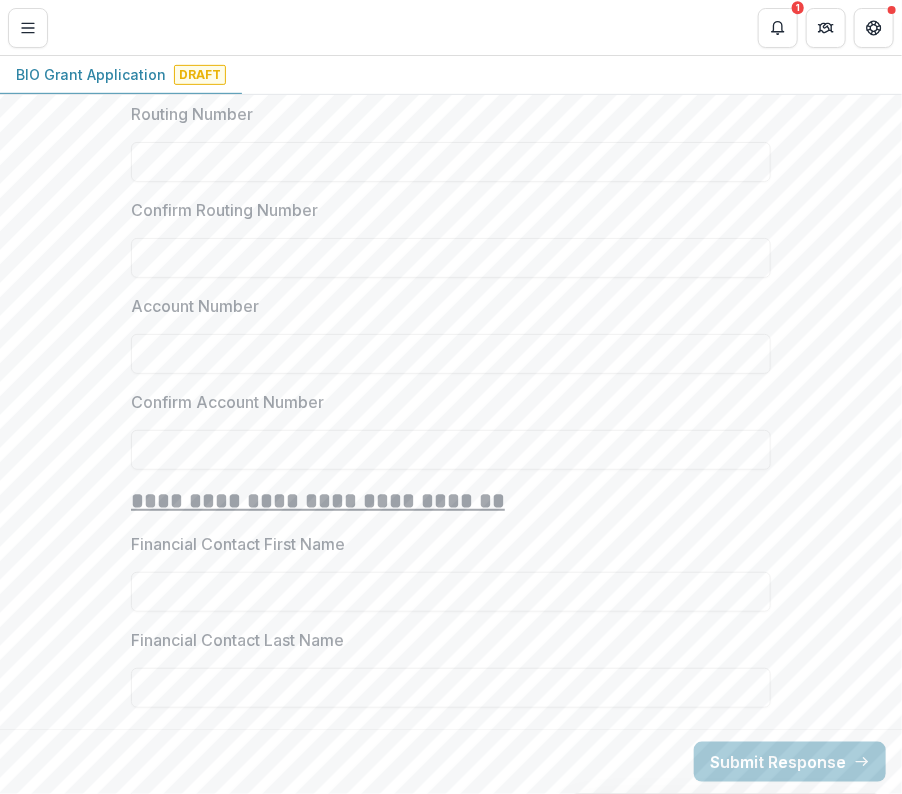 scroll, scrollTop: 4990, scrollLeft: 0, axis: vertical 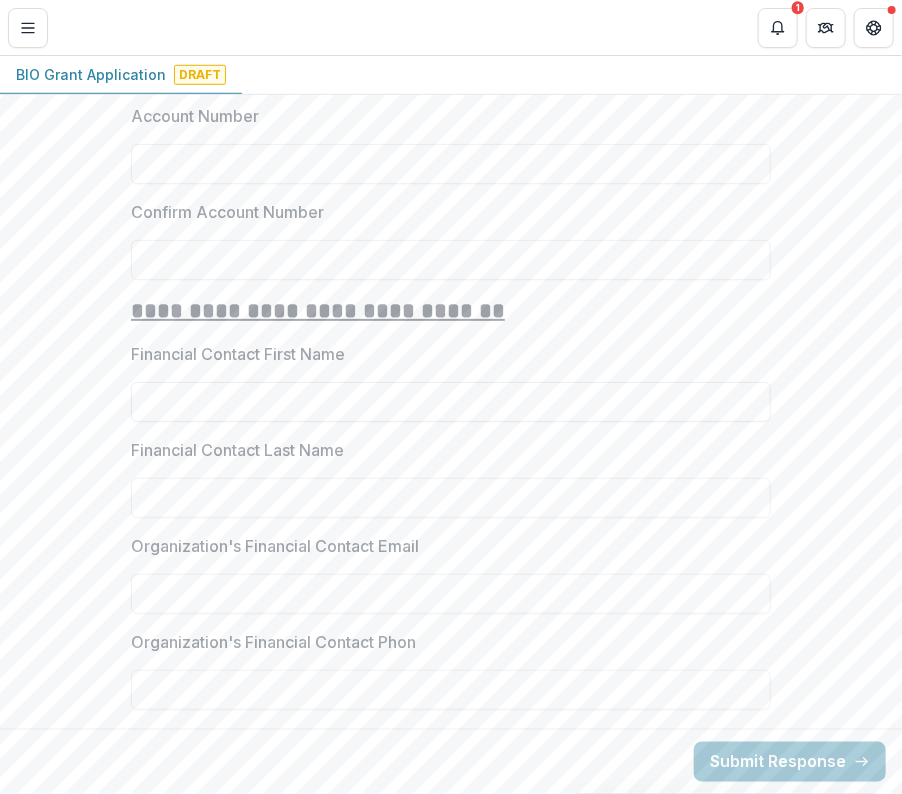 click on "Financial Contact First Name" at bounding box center (451, 402) 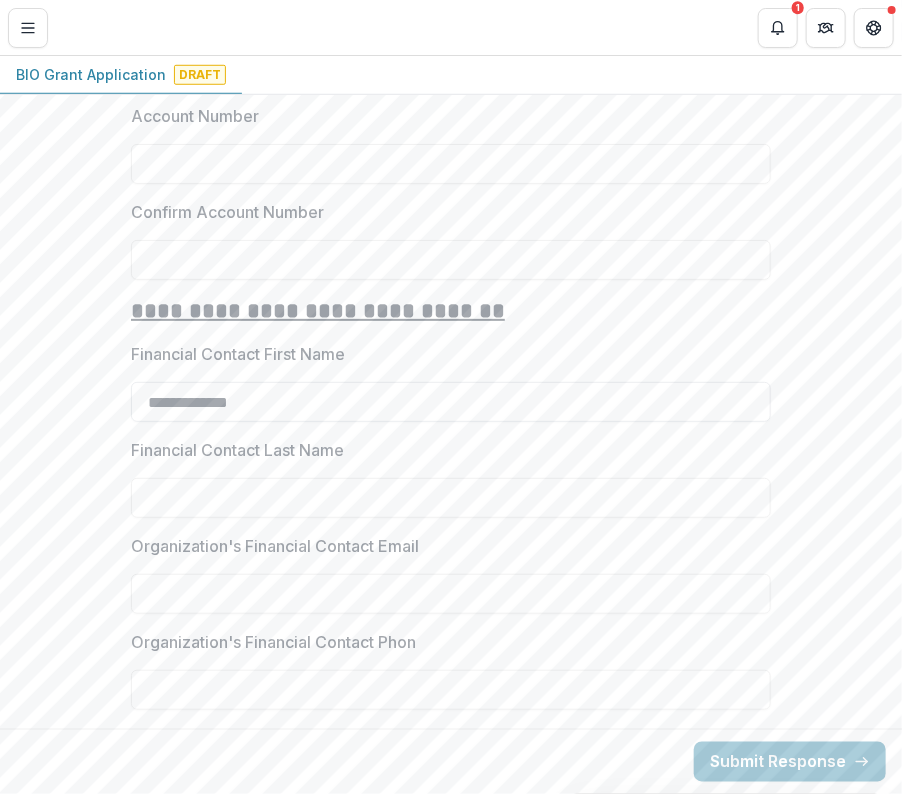 click on "**********" at bounding box center [451, 402] 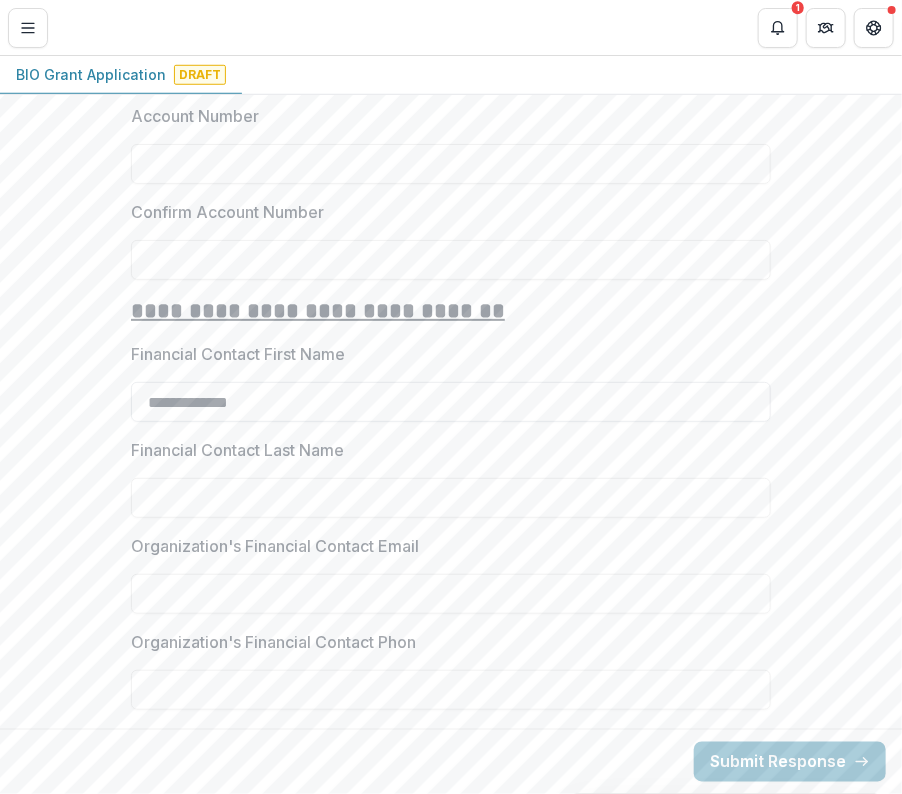 paste on "********" 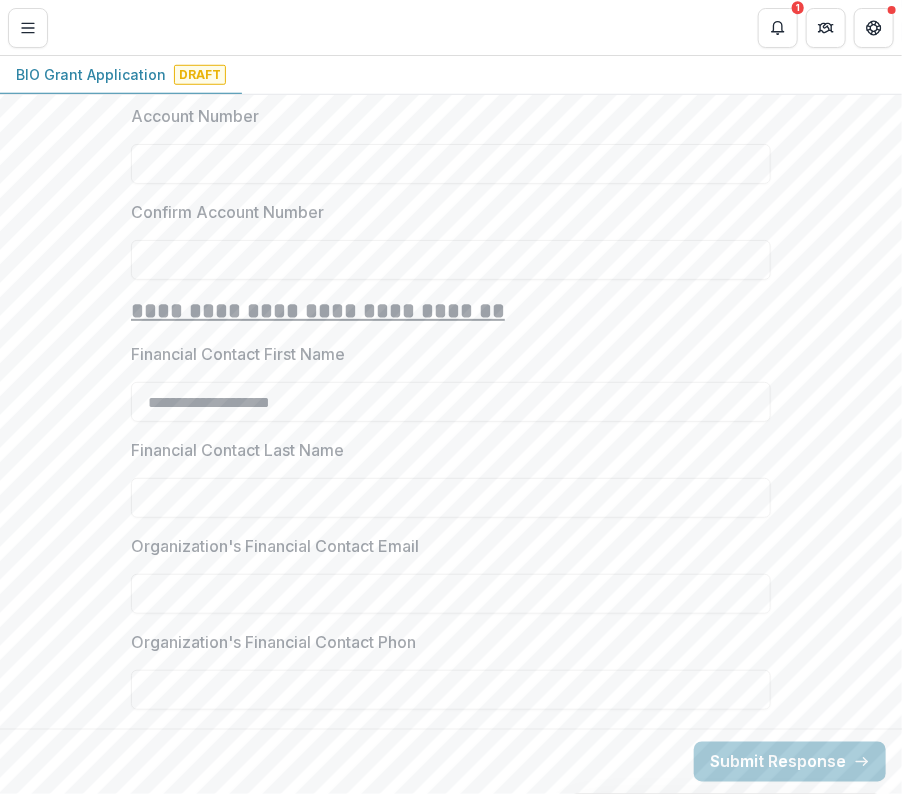 drag, startPoint x: 190, startPoint y: 397, endPoint x: 696, endPoint y: 335, distance: 509.78427 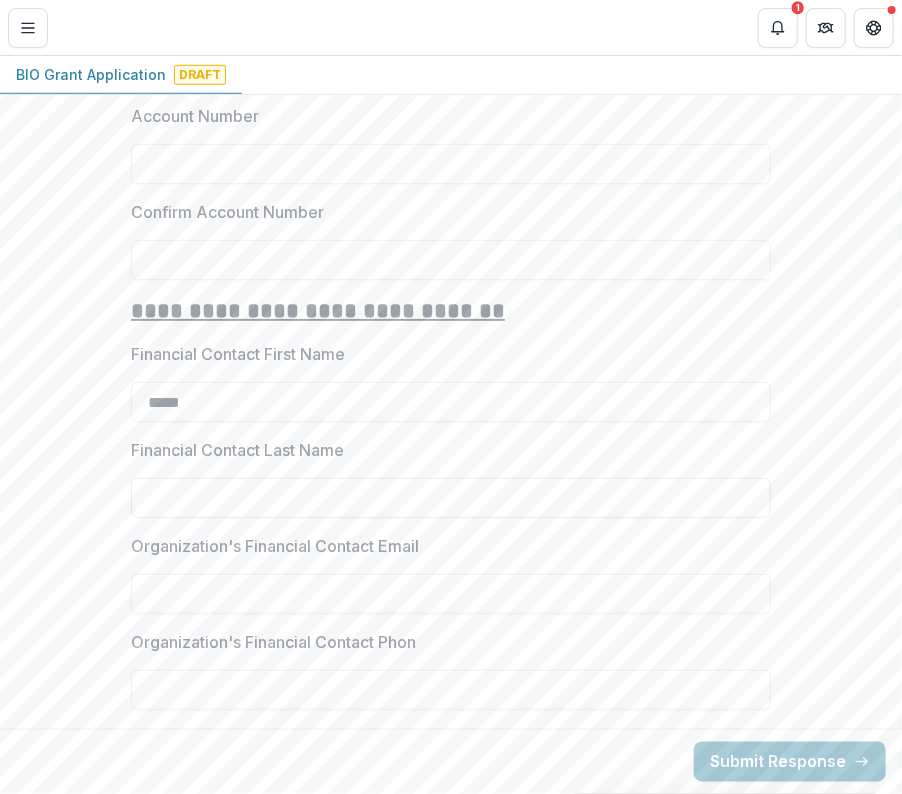 type on "*****" 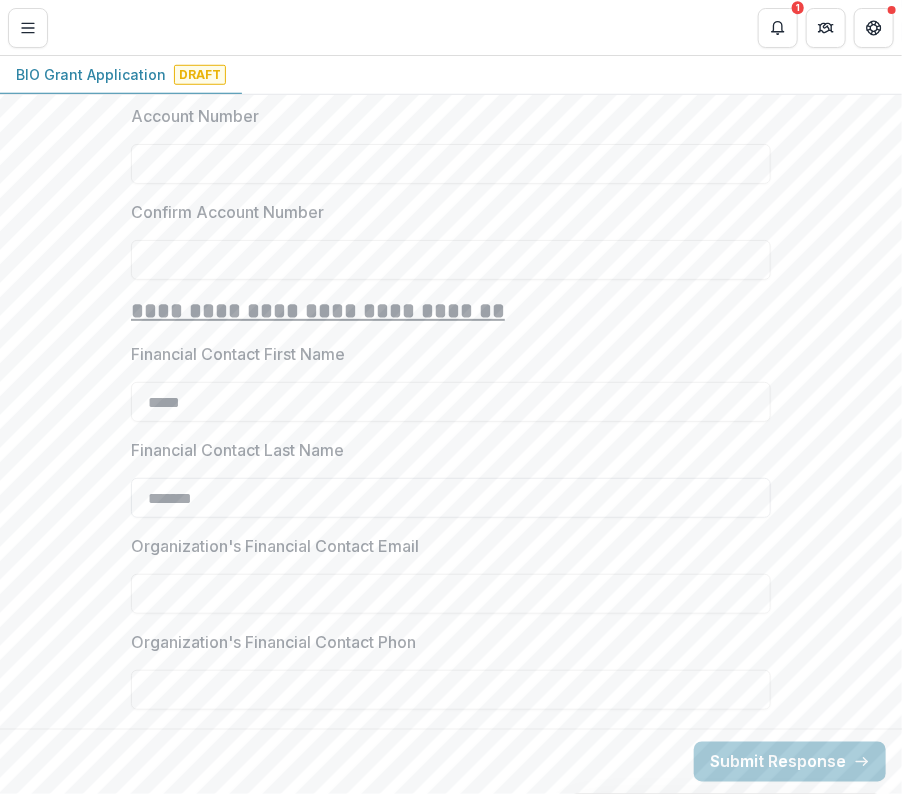 type on "*******" 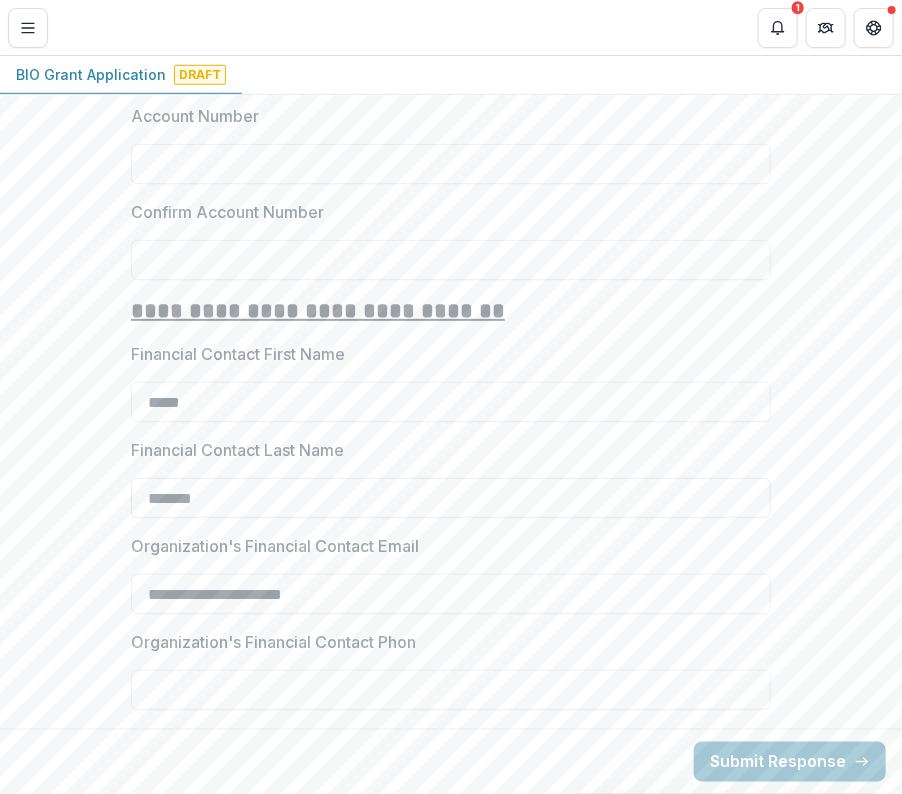 type on "**********" 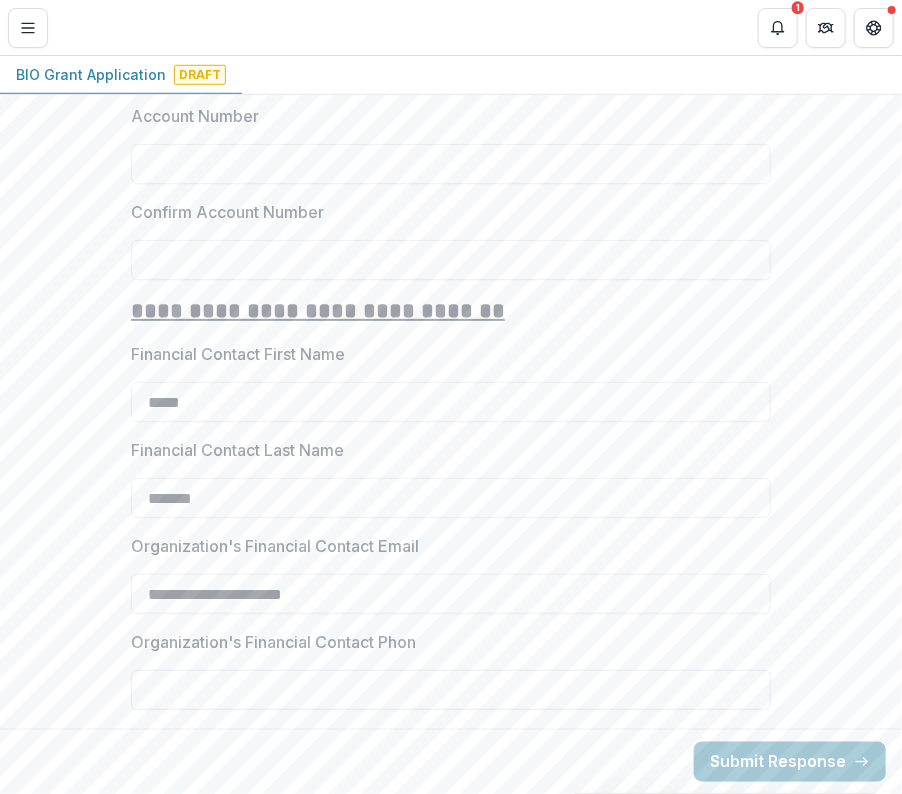 click on "Organization's Financial Contact Phon" at bounding box center (451, 690) 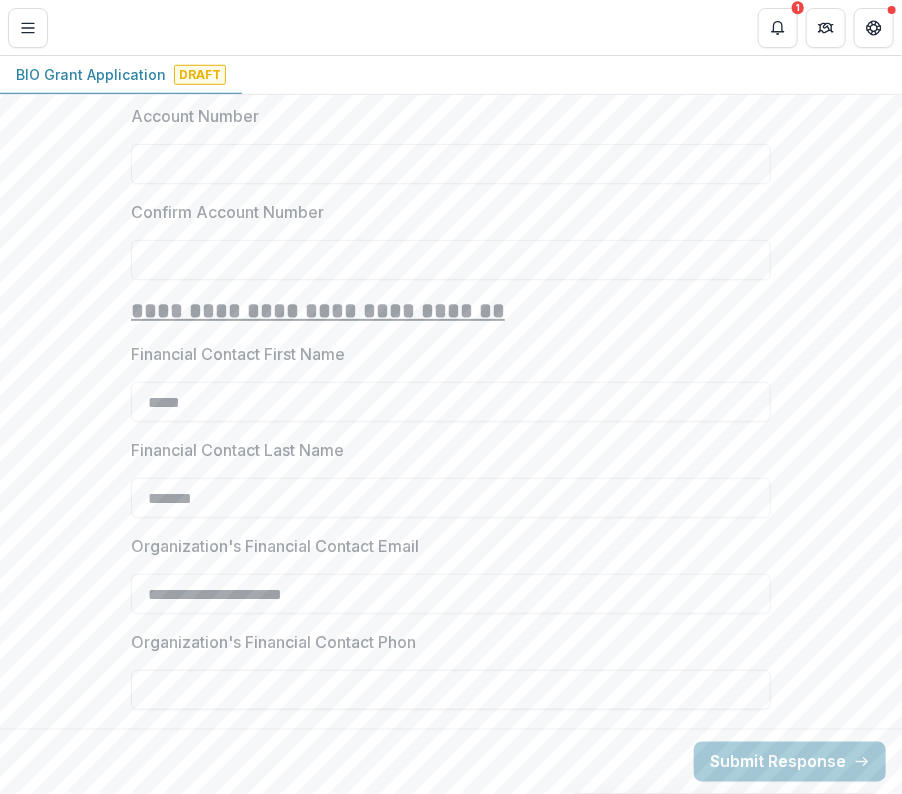 type on "*" 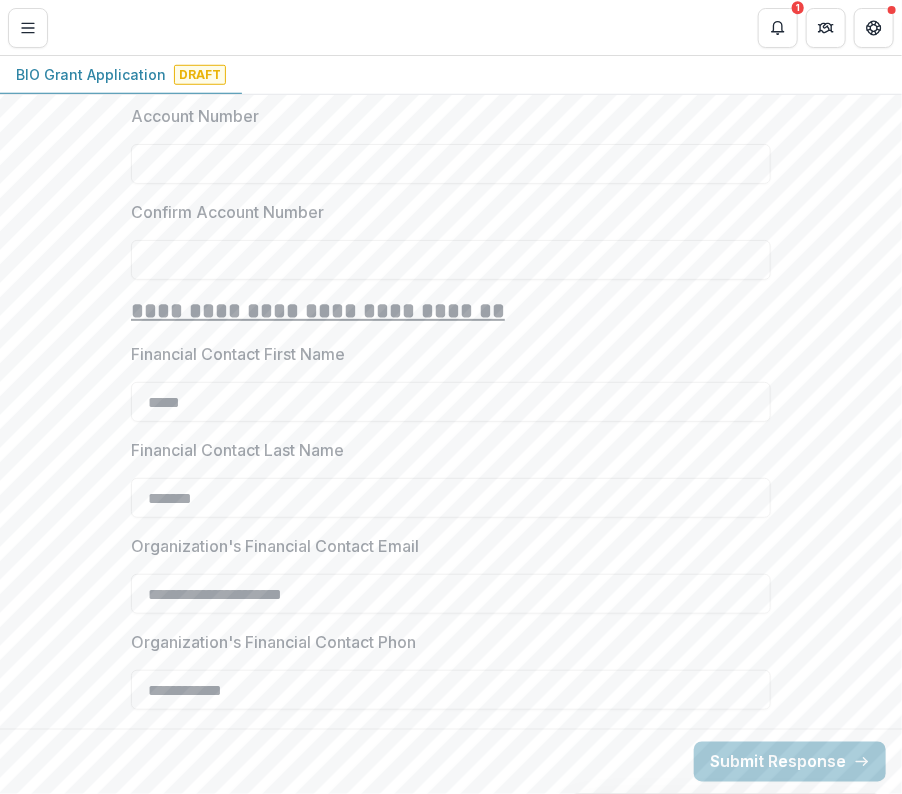 type on "**********" 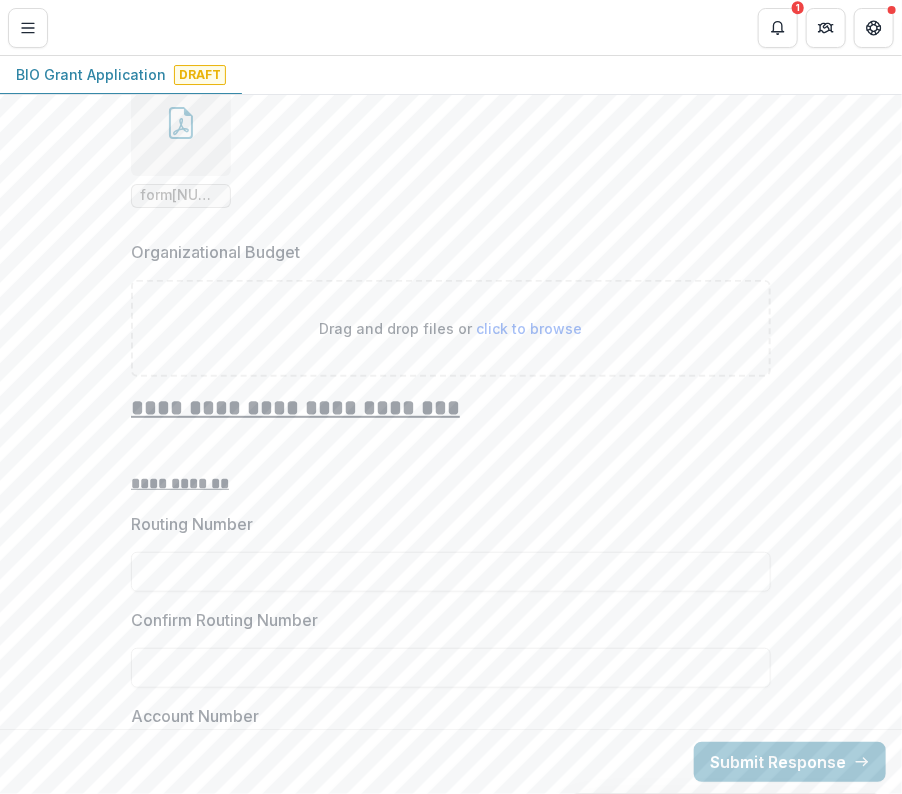 scroll, scrollTop: 4690, scrollLeft: 0, axis: vertical 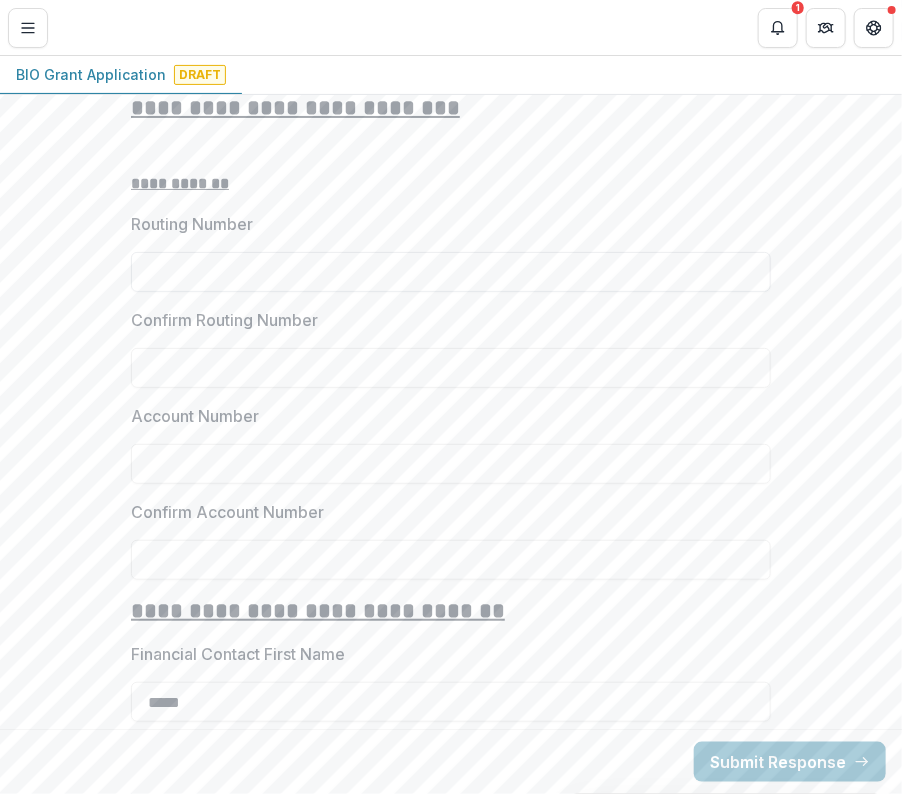 click on "Routing Number" at bounding box center (451, 272) 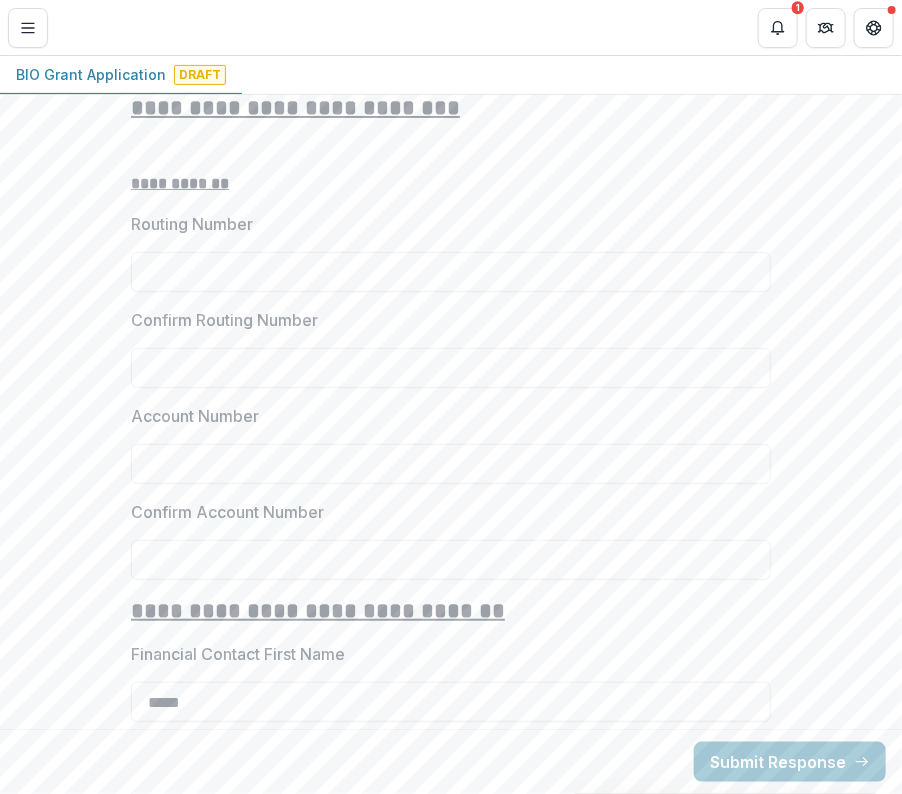 click on "**********" at bounding box center [451, 184] 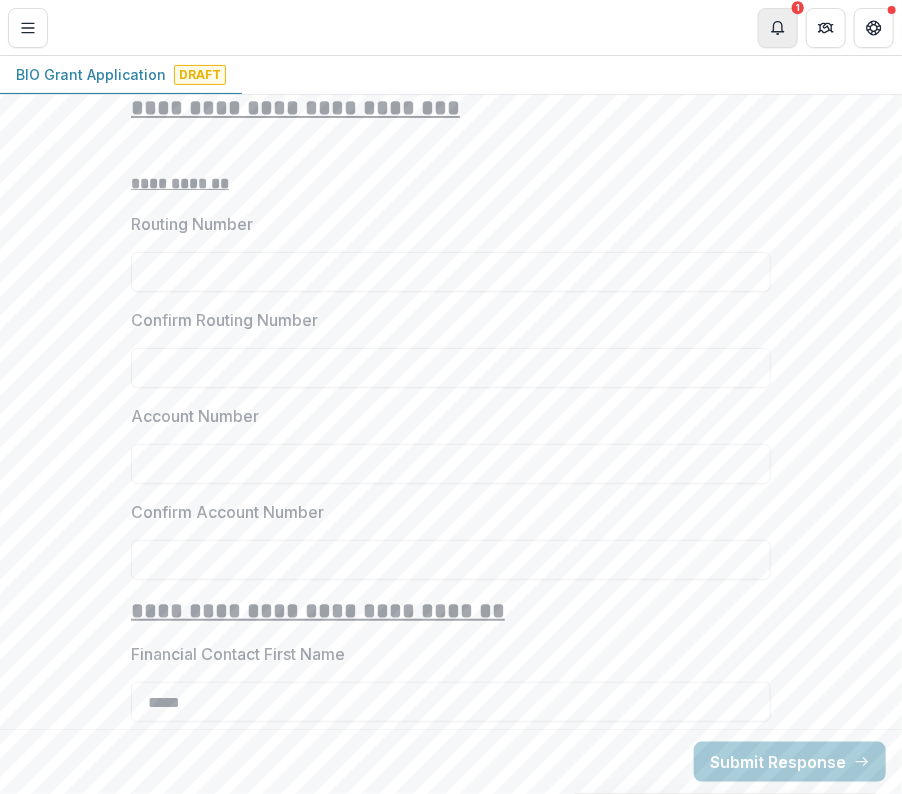 click 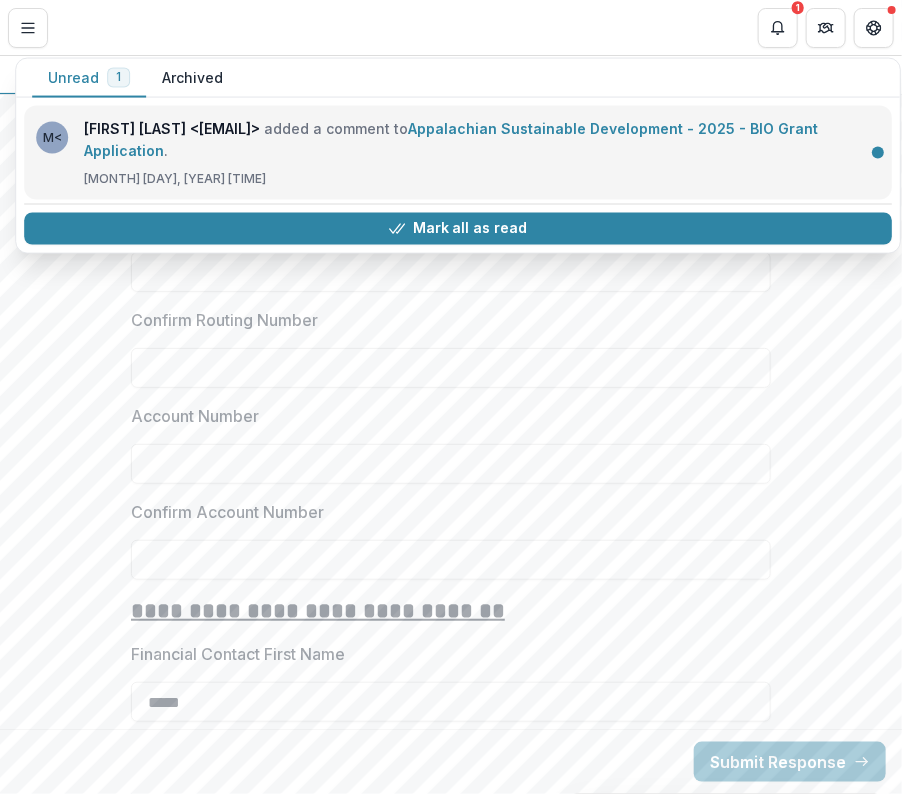click on "Appalachian Sustainable Development - 2025 - BIO Grant Application" at bounding box center [451, 139] 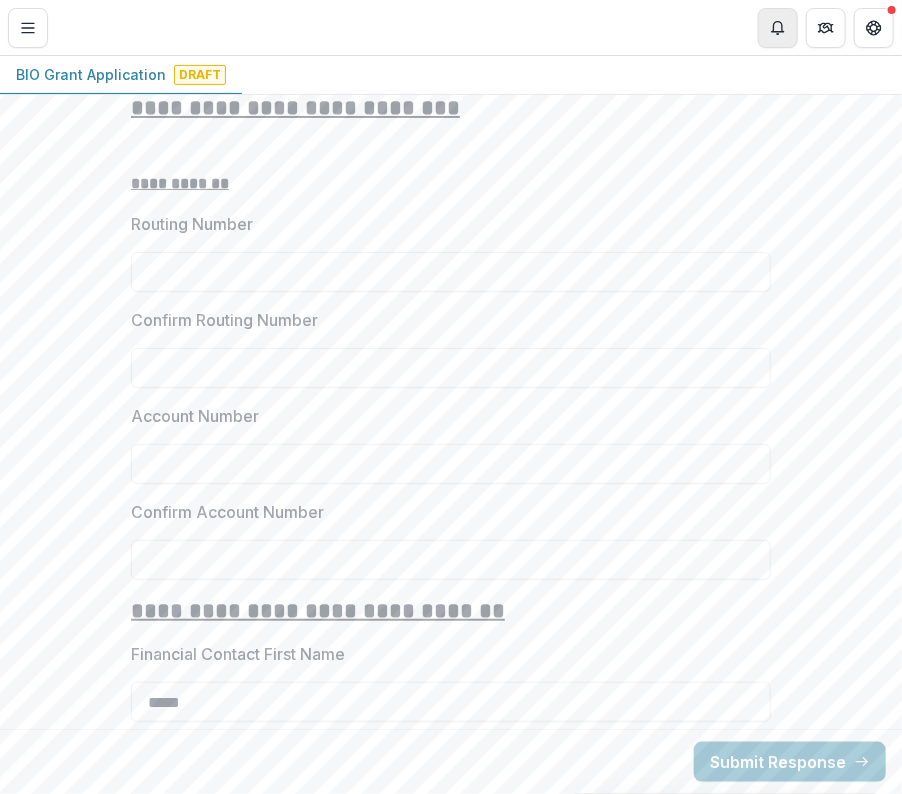 click at bounding box center [778, 28] 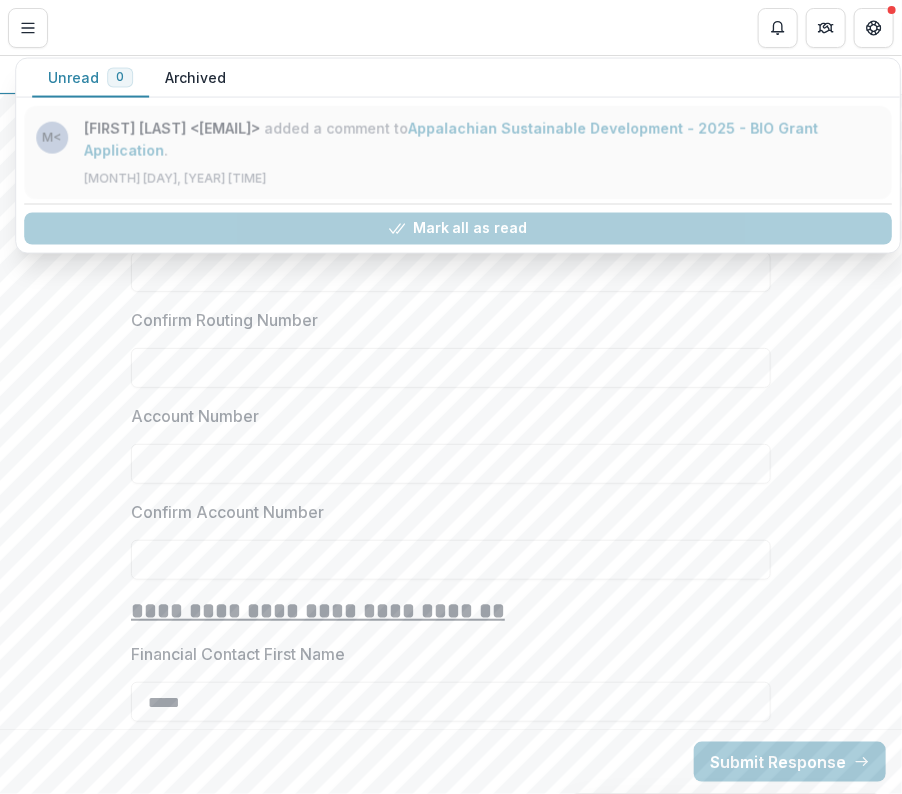 click on "Appalachian Sustainable Development - 2025 - BIO Grant Application" at bounding box center [451, 139] 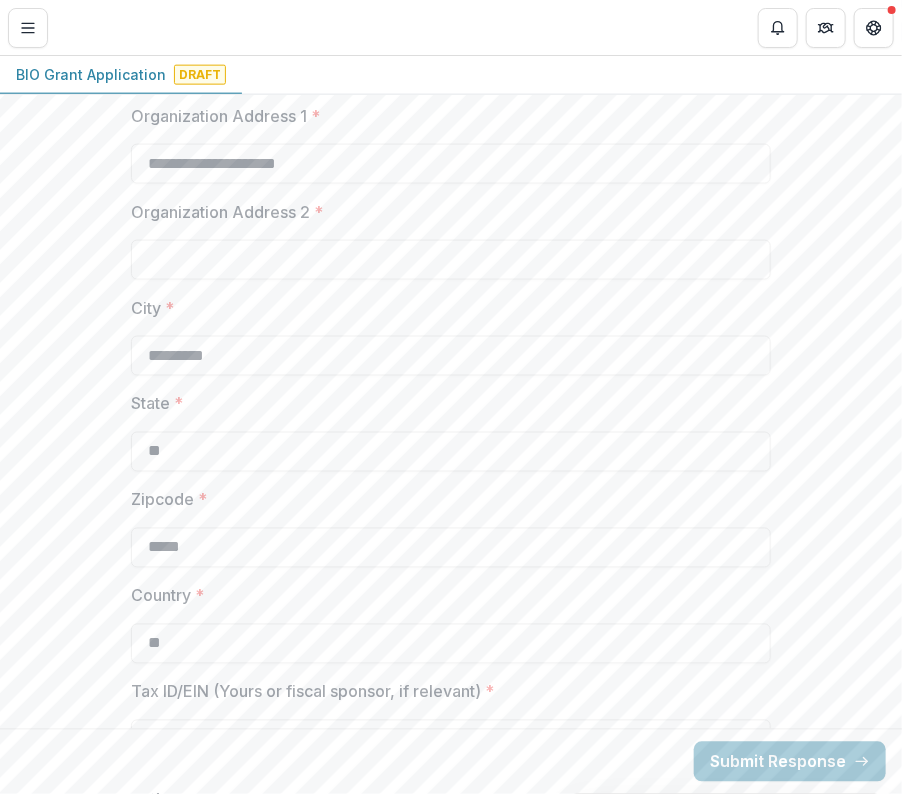 scroll, scrollTop: 0, scrollLeft: 0, axis: both 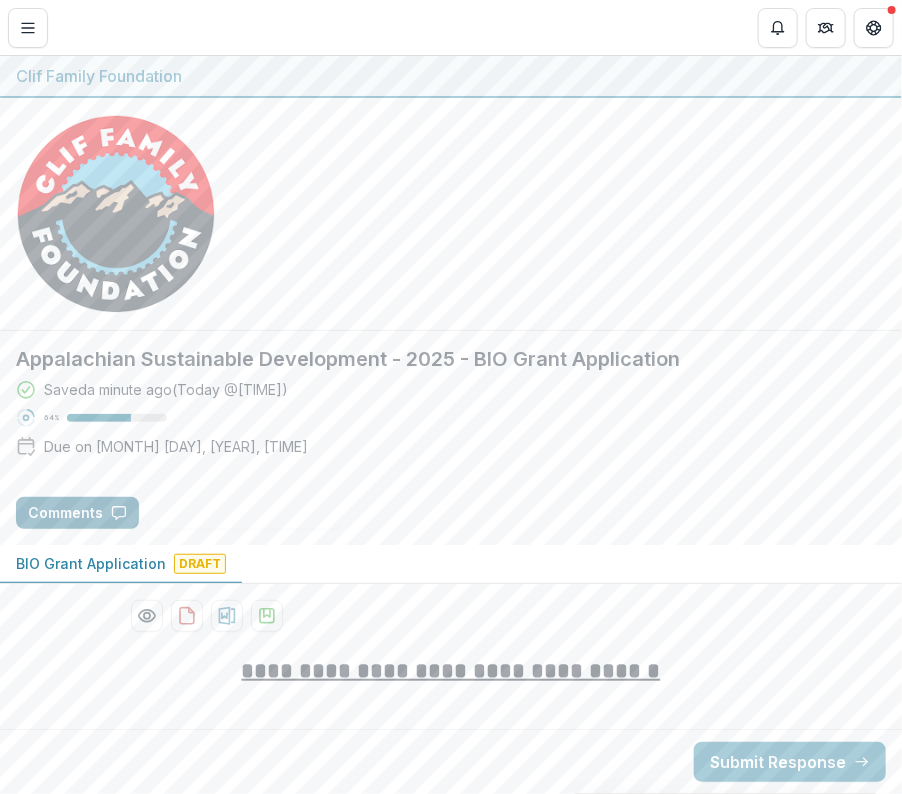 click 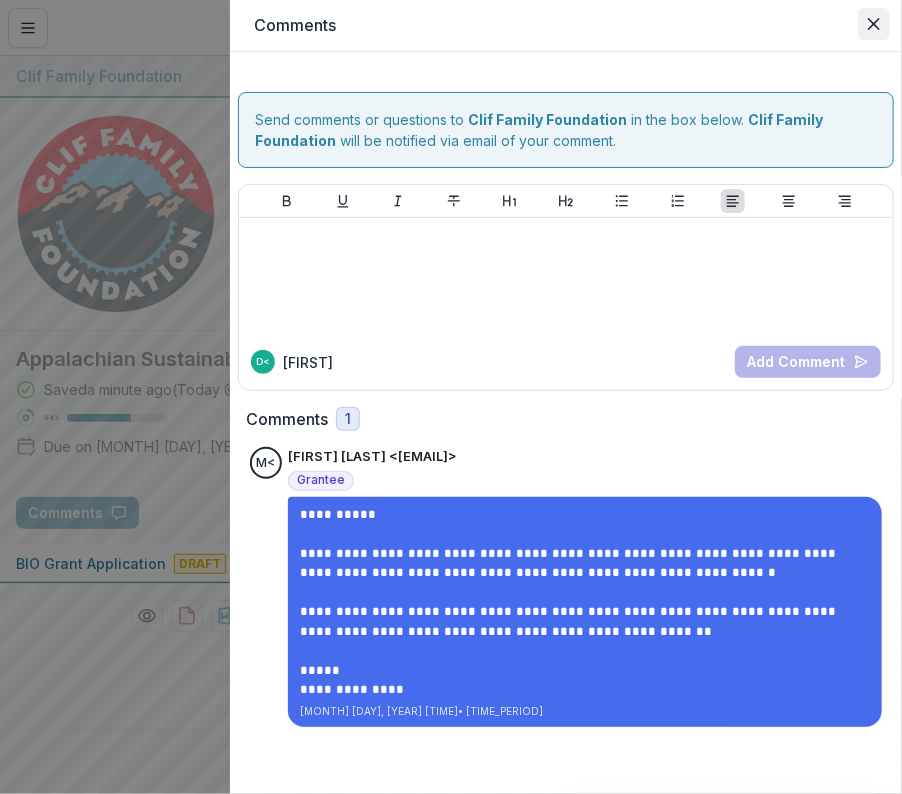 click 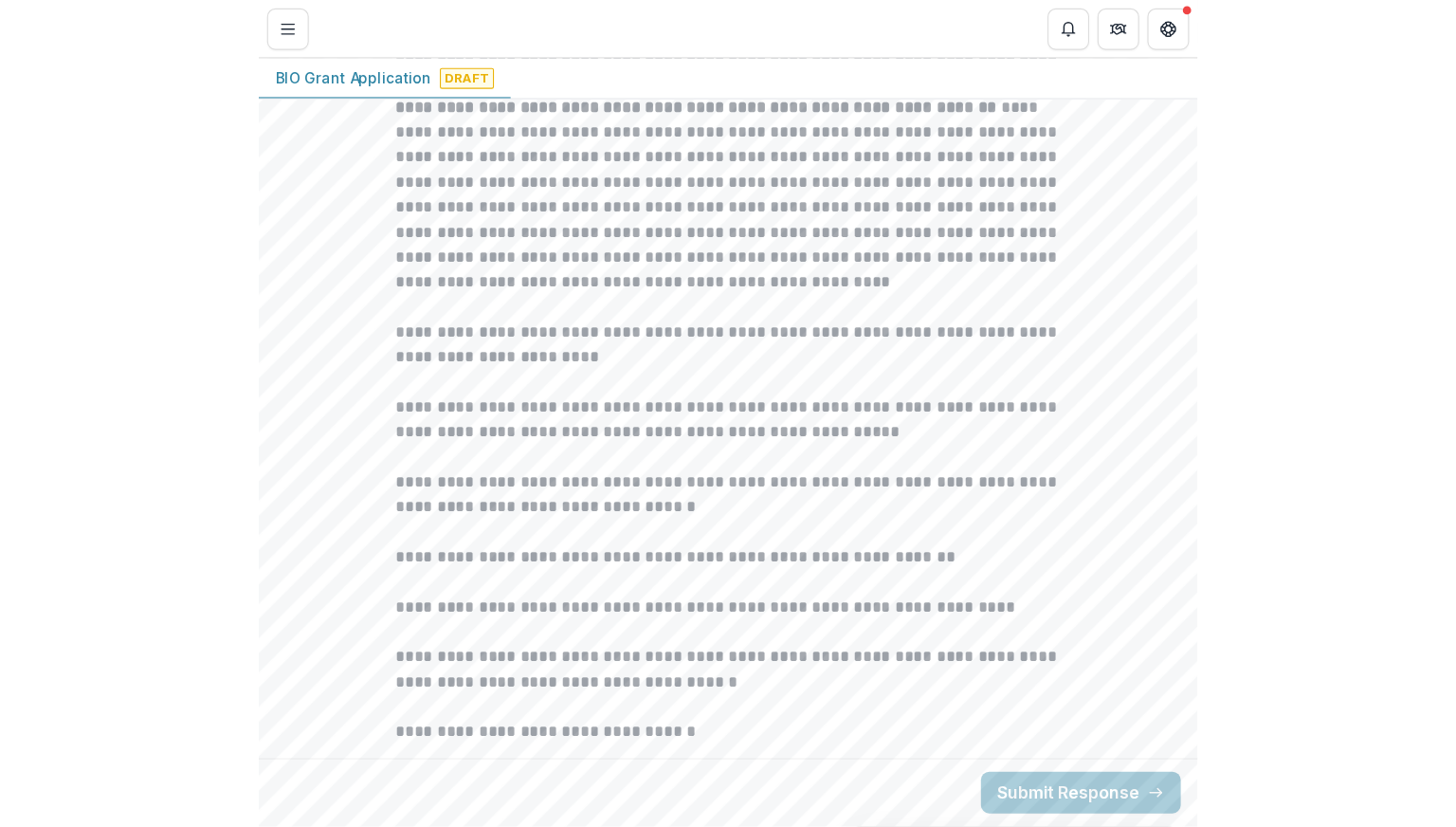 scroll, scrollTop: 3130, scrollLeft: 0, axis: vertical 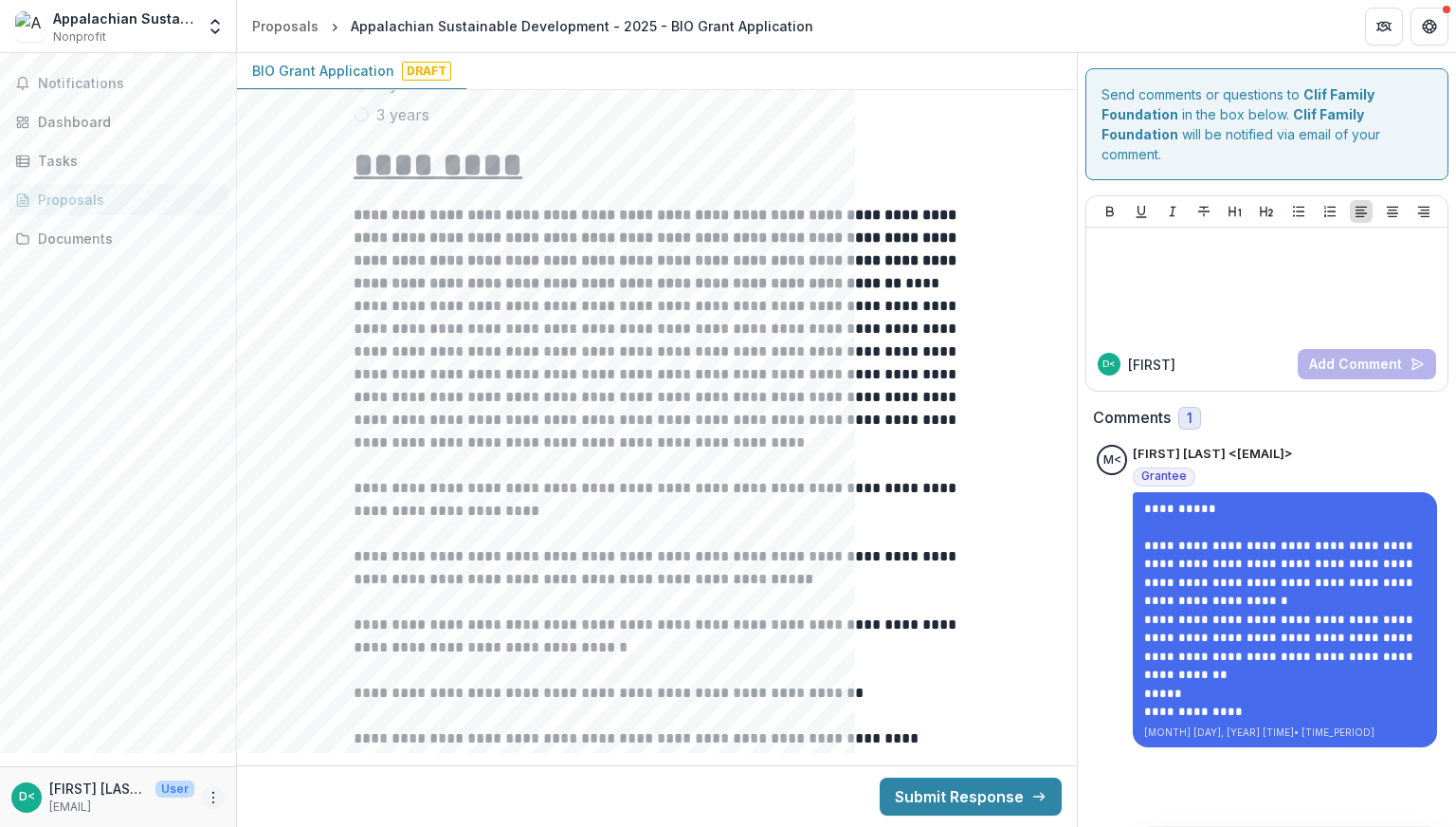 click 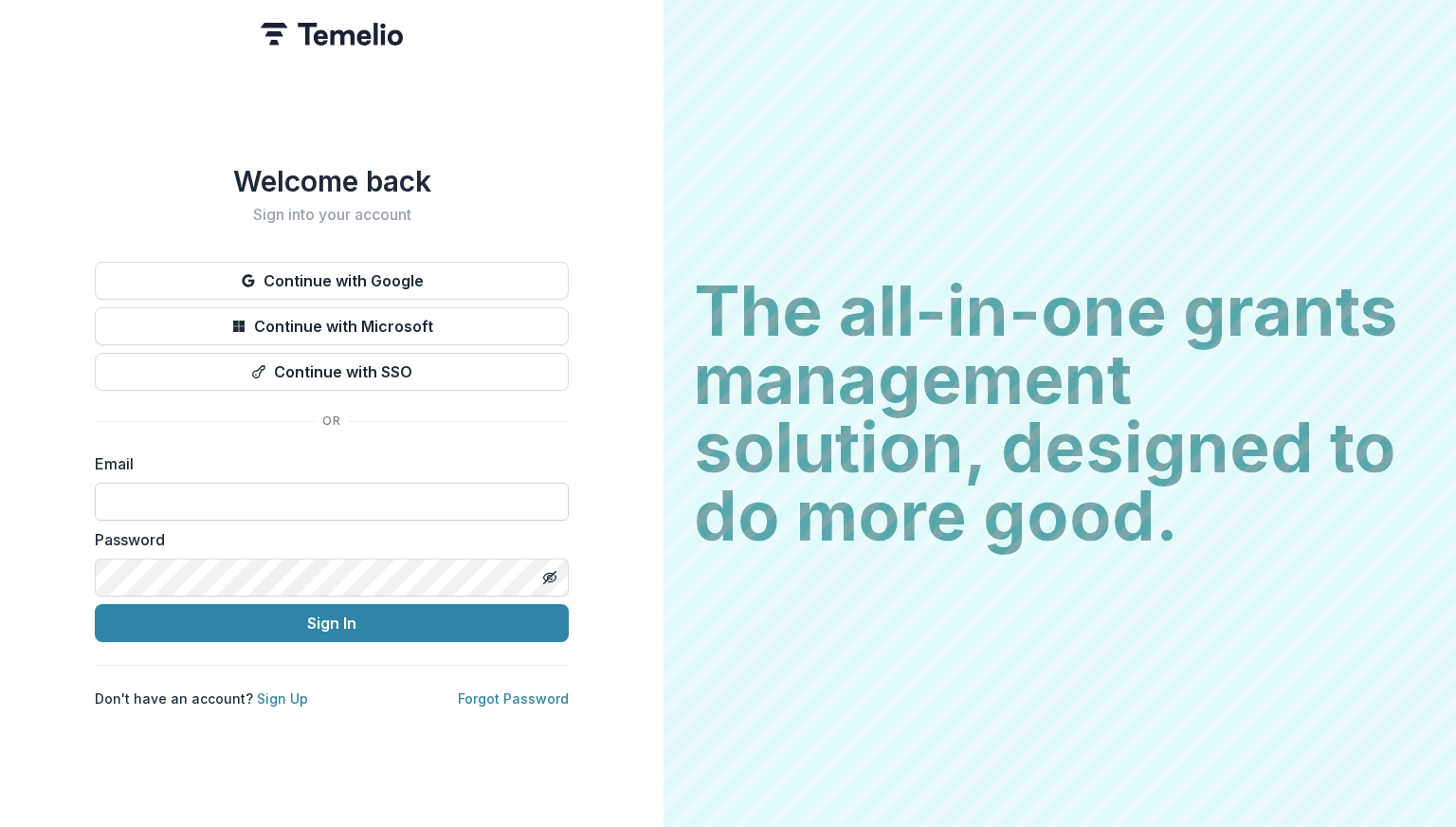 click at bounding box center (332, 502) 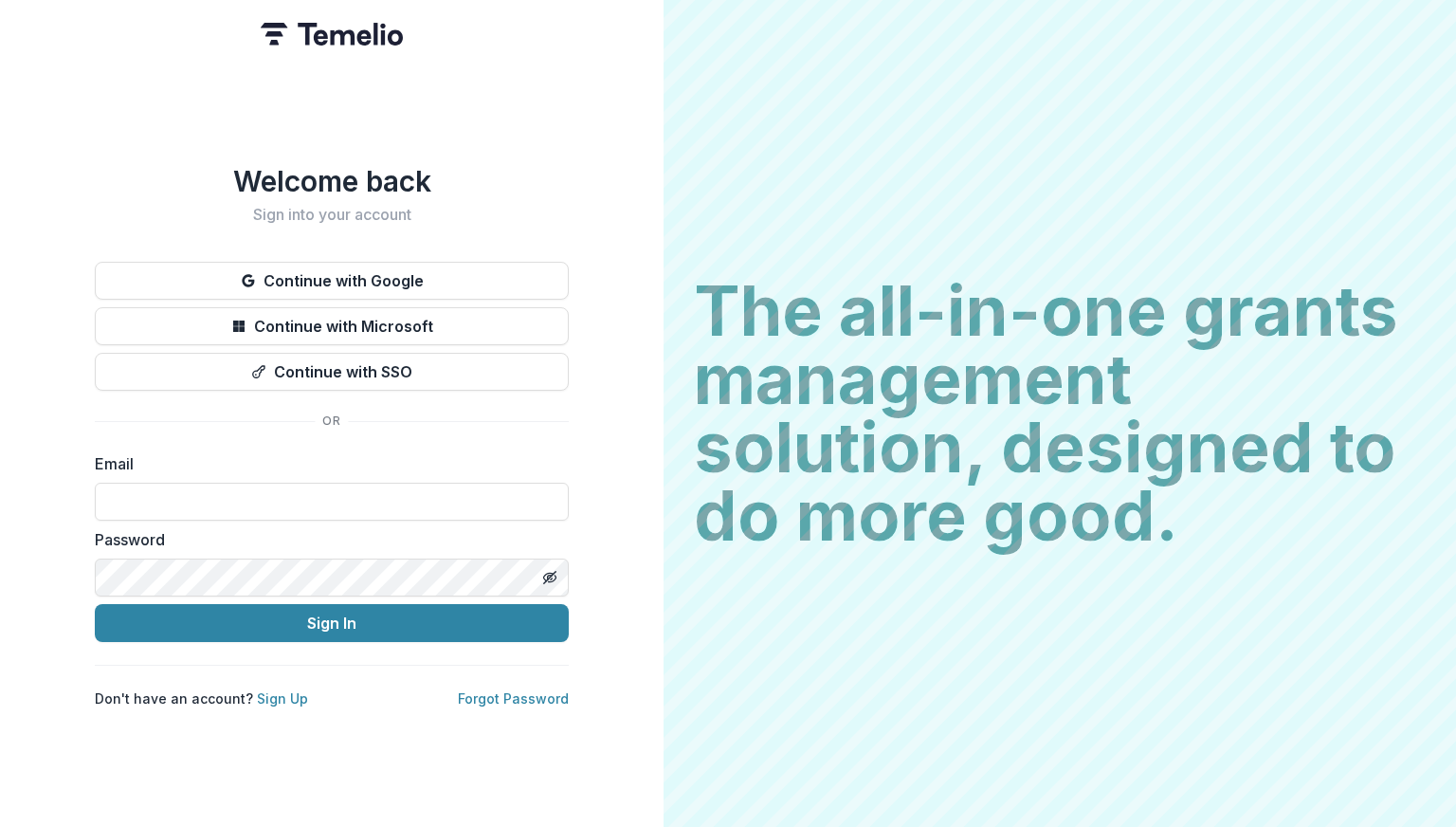 type on "**********" 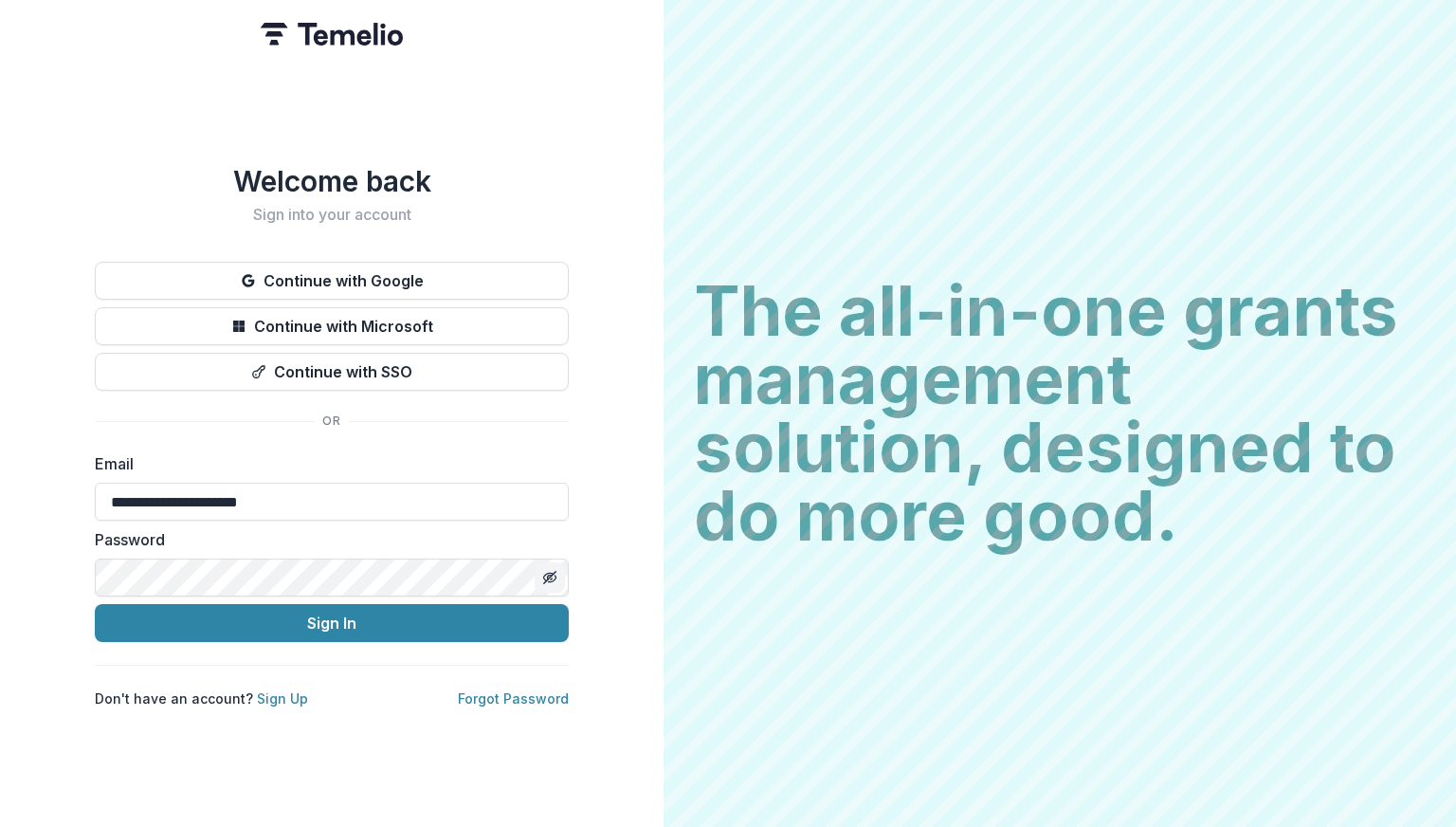 click 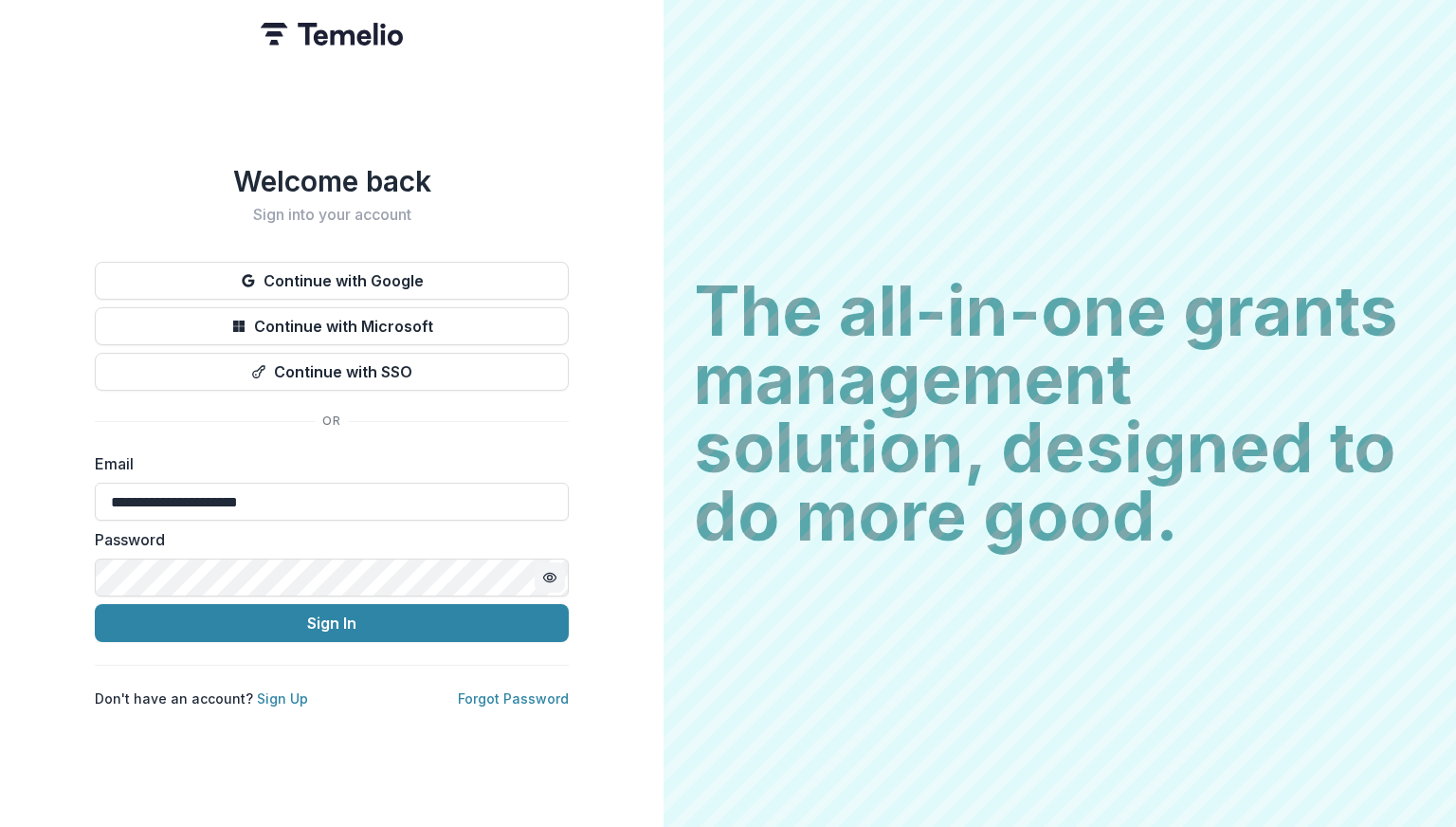 drag, startPoint x: 328, startPoint y: 490, endPoint x: 0, endPoint y: 461, distance: 329.27952 